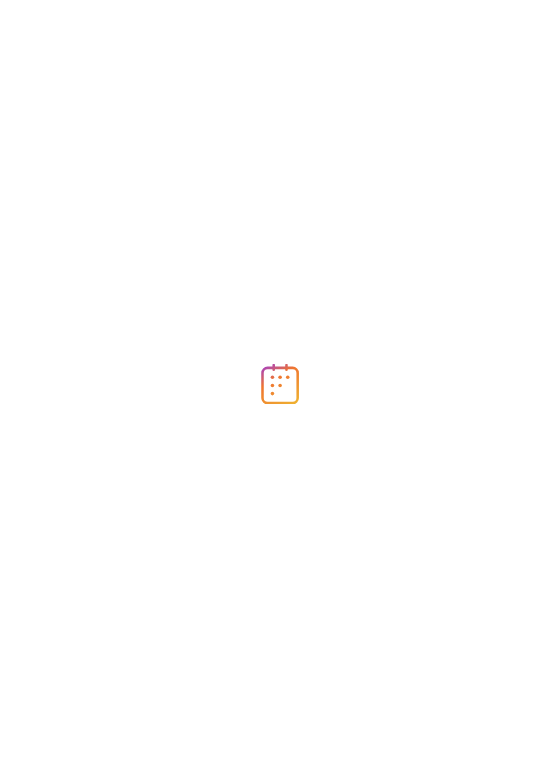 scroll, scrollTop: 0, scrollLeft: 0, axis: both 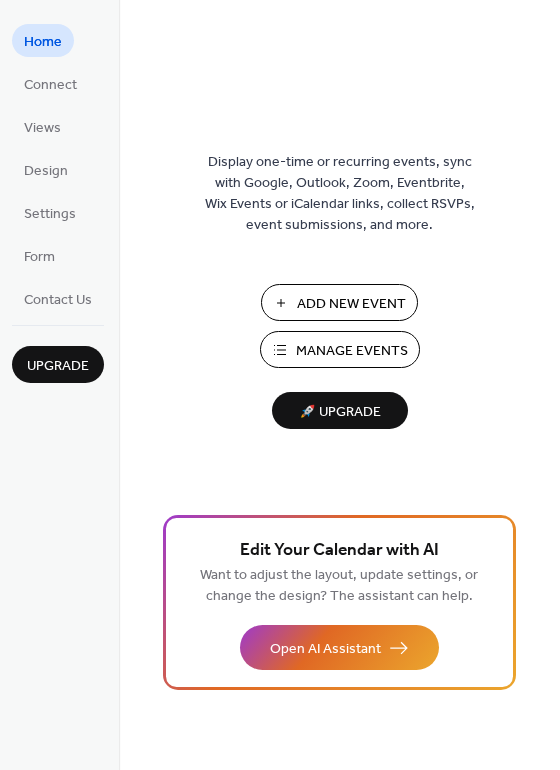 click on "Add New Event" at bounding box center [351, 304] 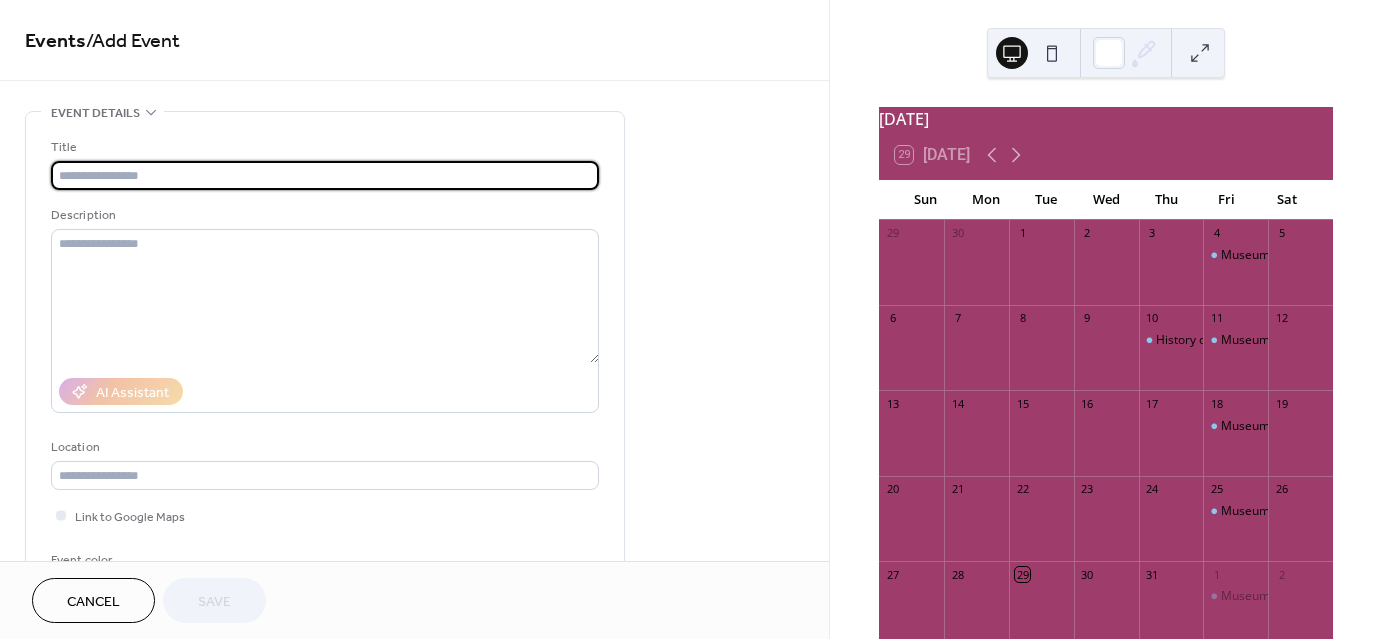 scroll, scrollTop: 0, scrollLeft: 0, axis: both 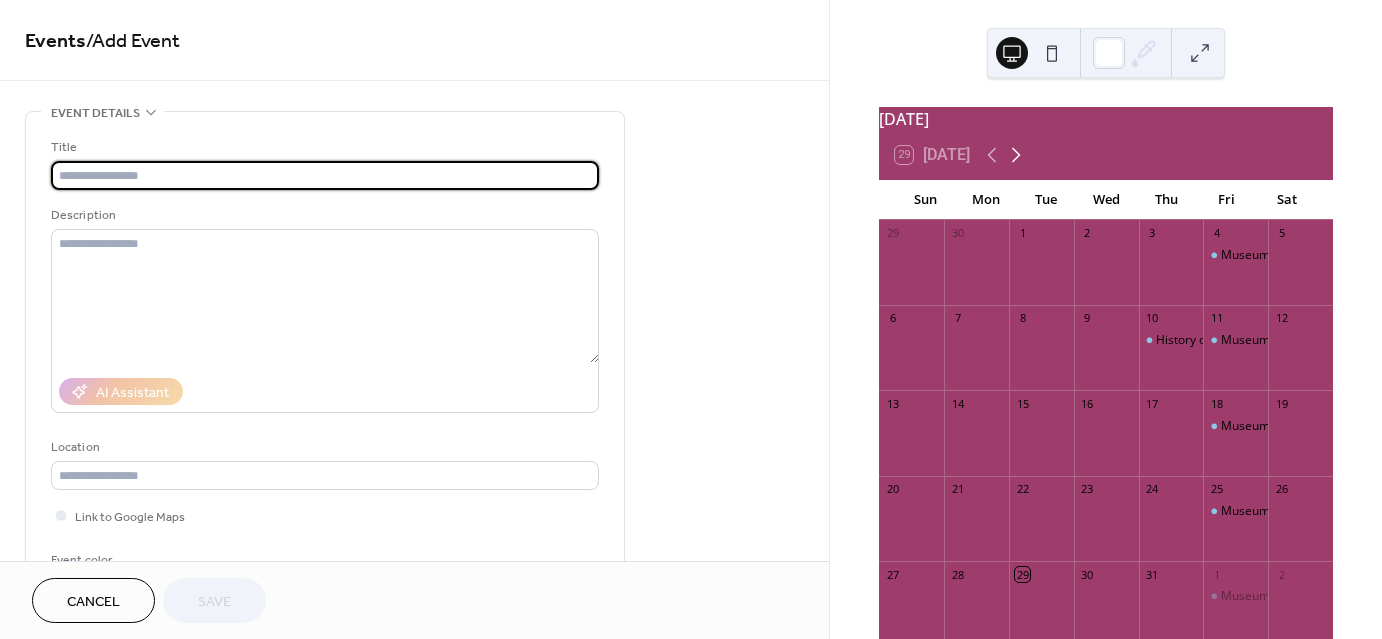 click 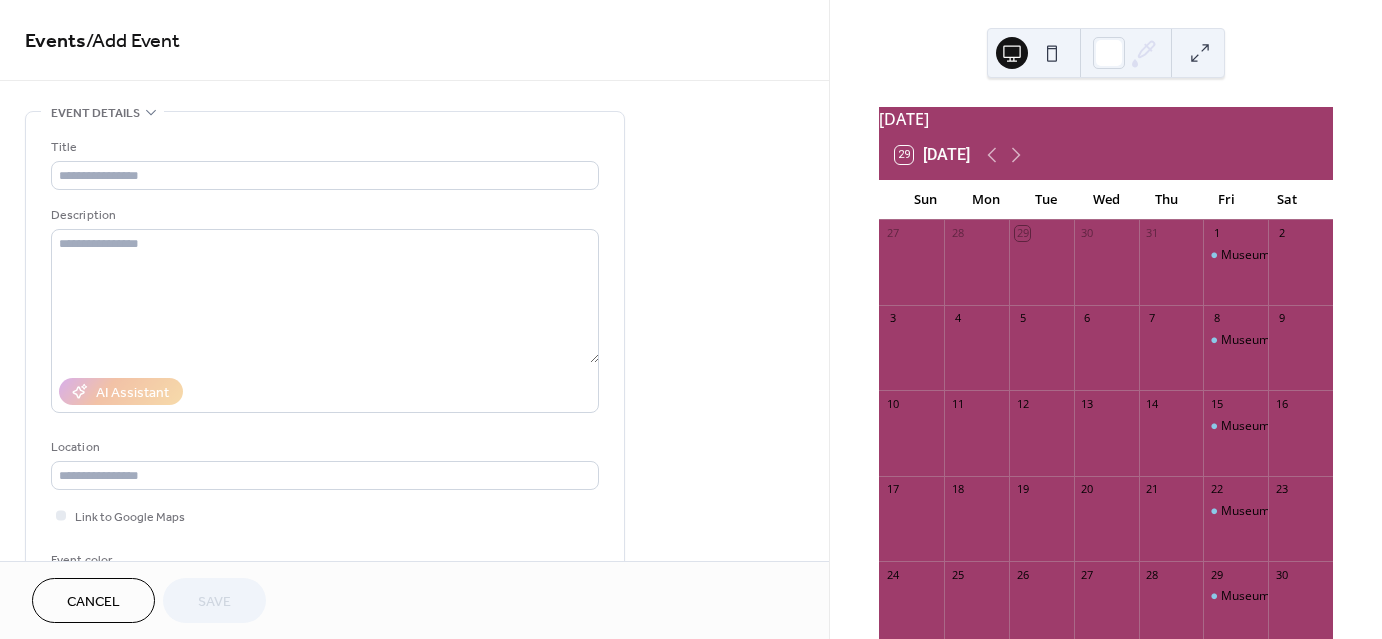 click at bounding box center [1171, 443] 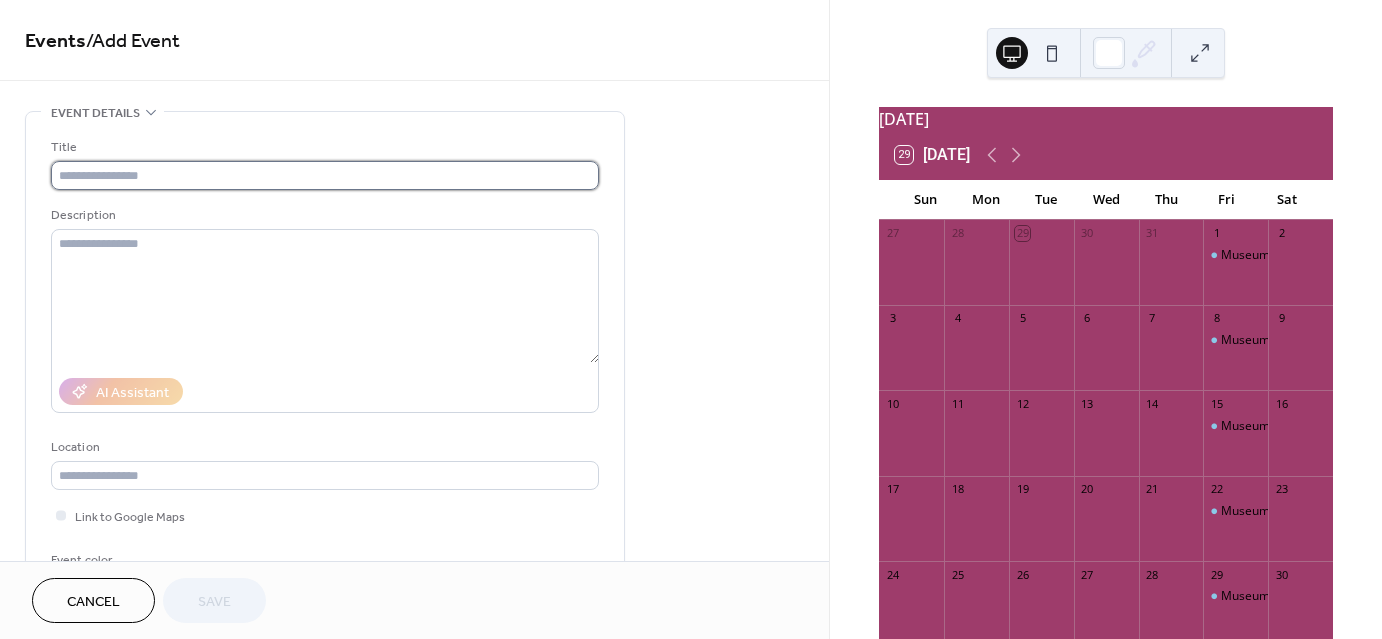 click at bounding box center [325, 175] 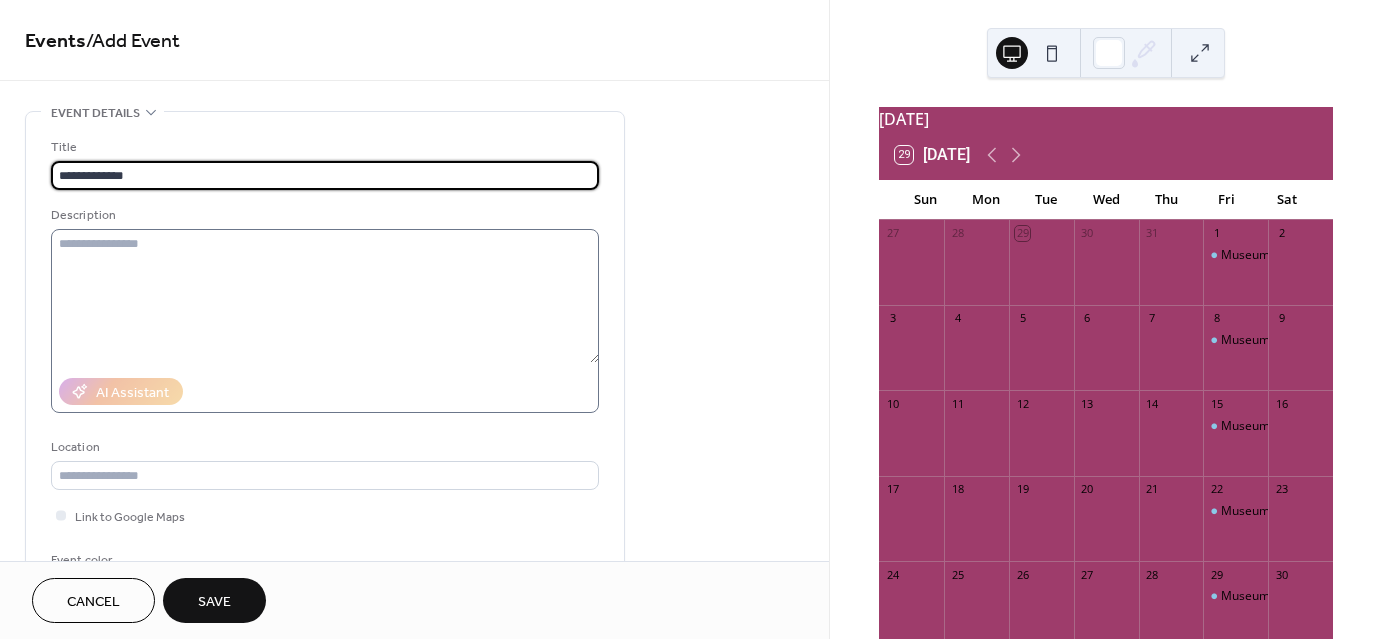 type on "**********" 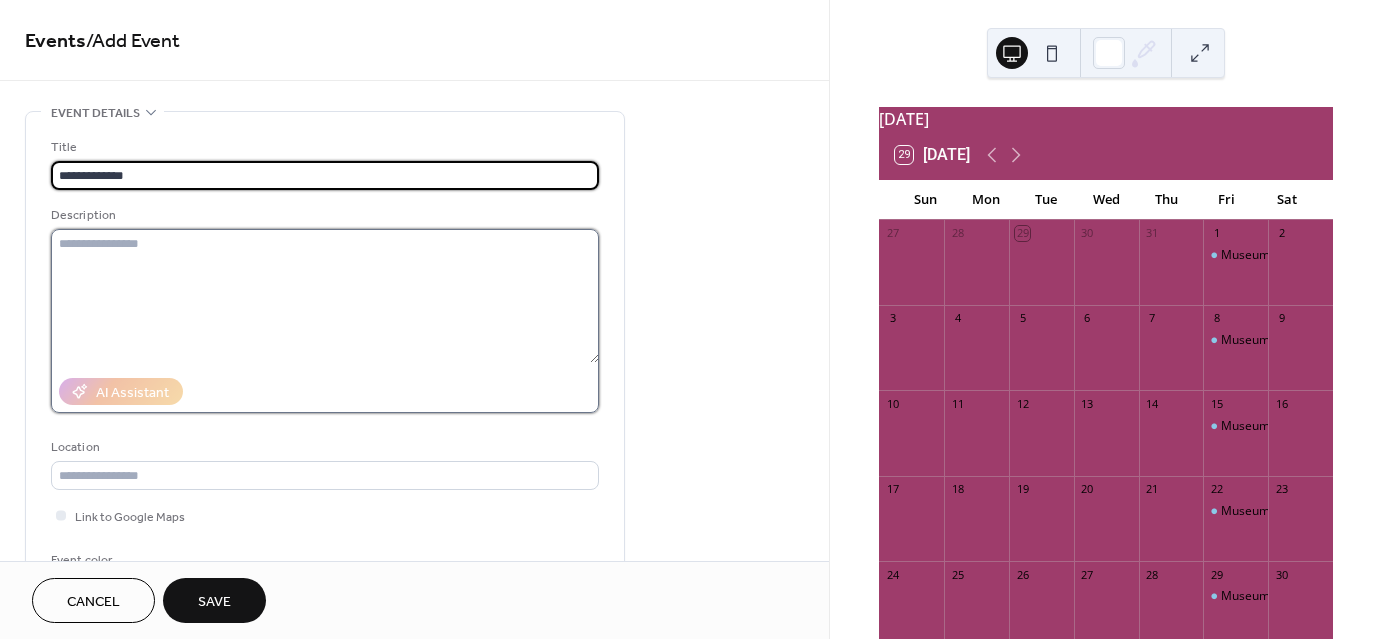 click at bounding box center (325, 296) 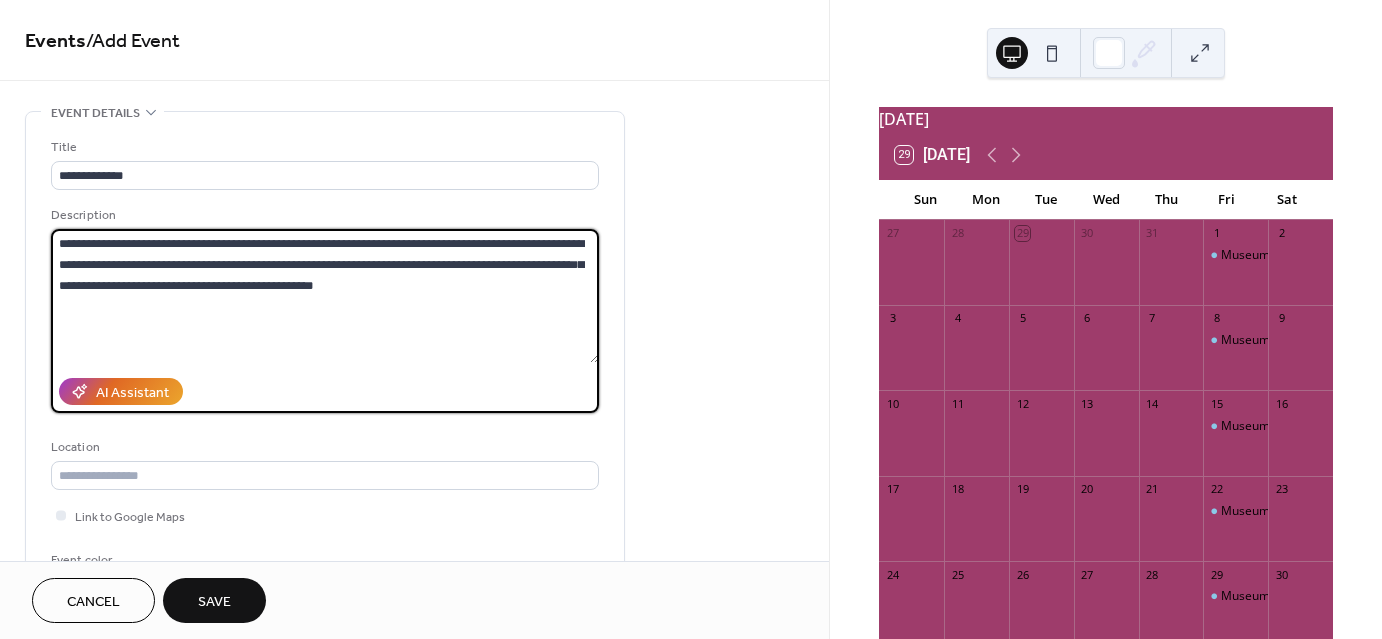 drag, startPoint x: 257, startPoint y: 279, endPoint x: 277, endPoint y: 284, distance: 20.615528 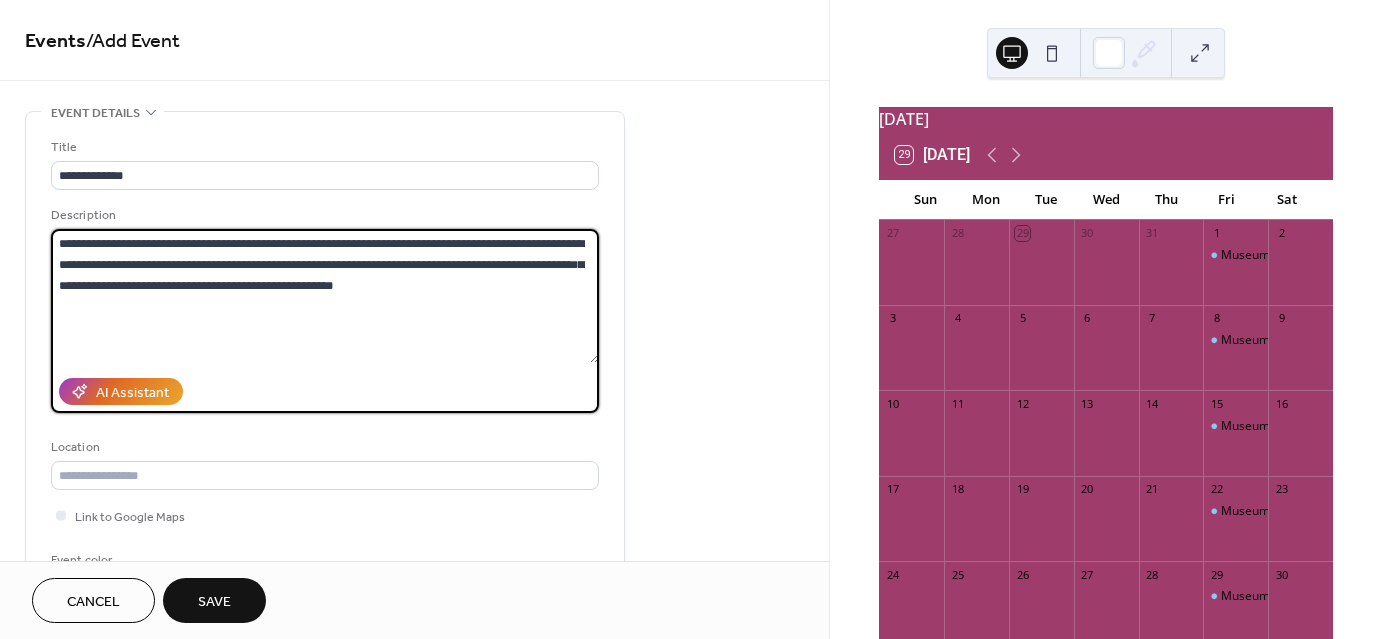 click on "**********" at bounding box center (325, 296) 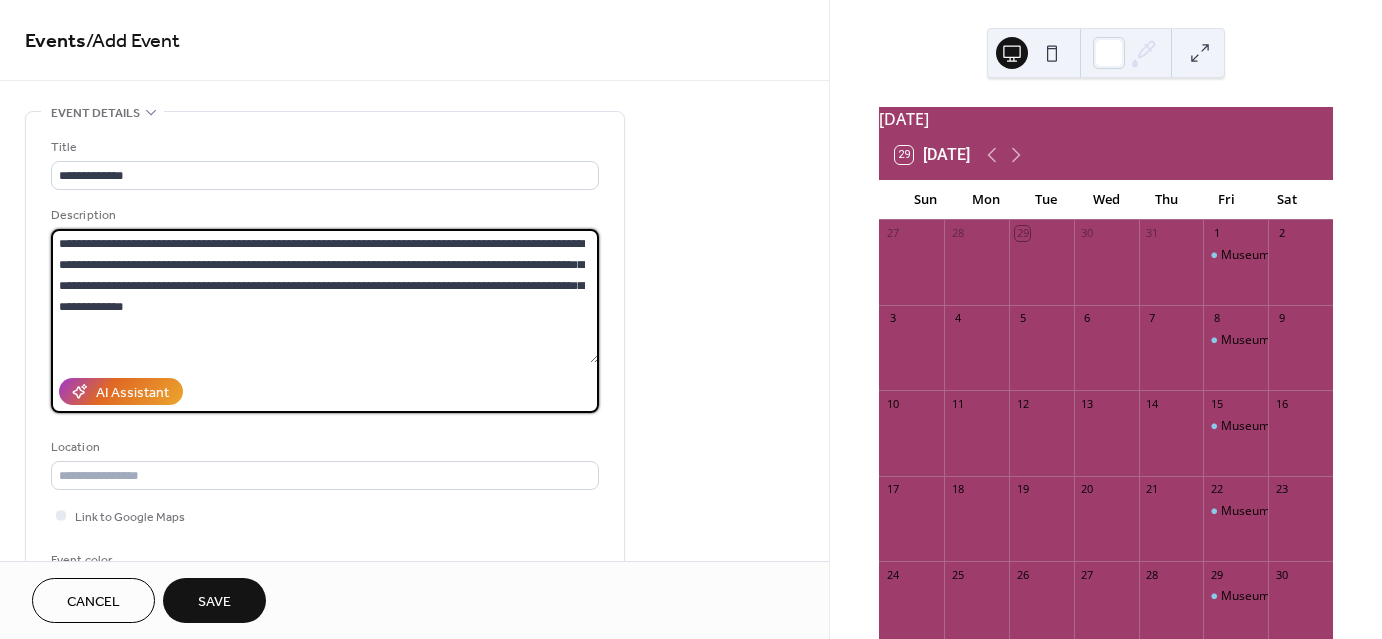 click on "**********" at bounding box center (325, 296) 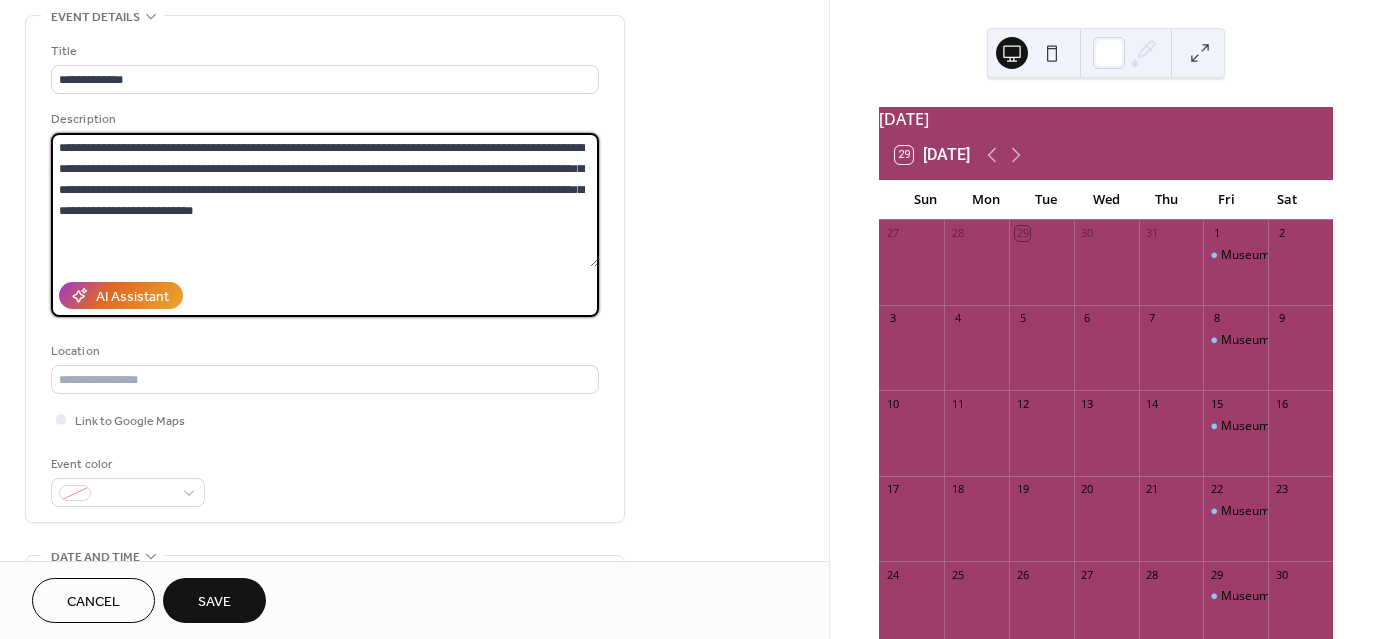 scroll, scrollTop: 100, scrollLeft: 0, axis: vertical 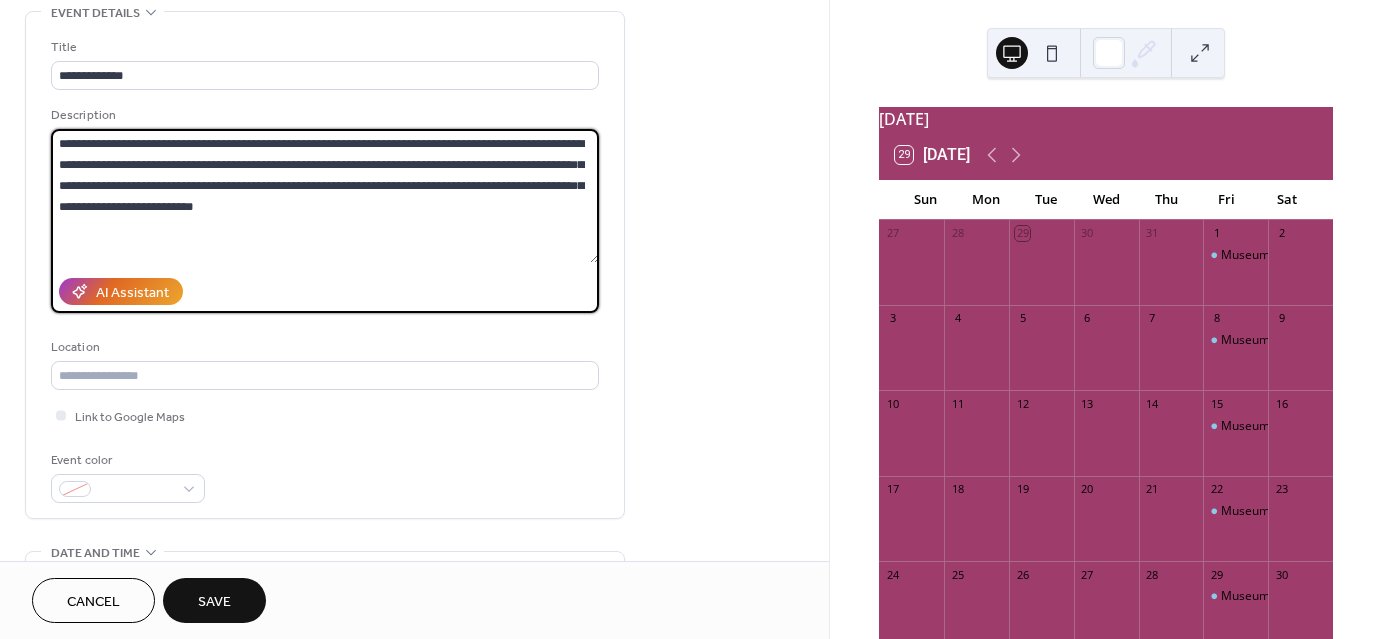 drag, startPoint x: 58, startPoint y: 204, endPoint x: 98, endPoint y: 206, distance: 40.04997 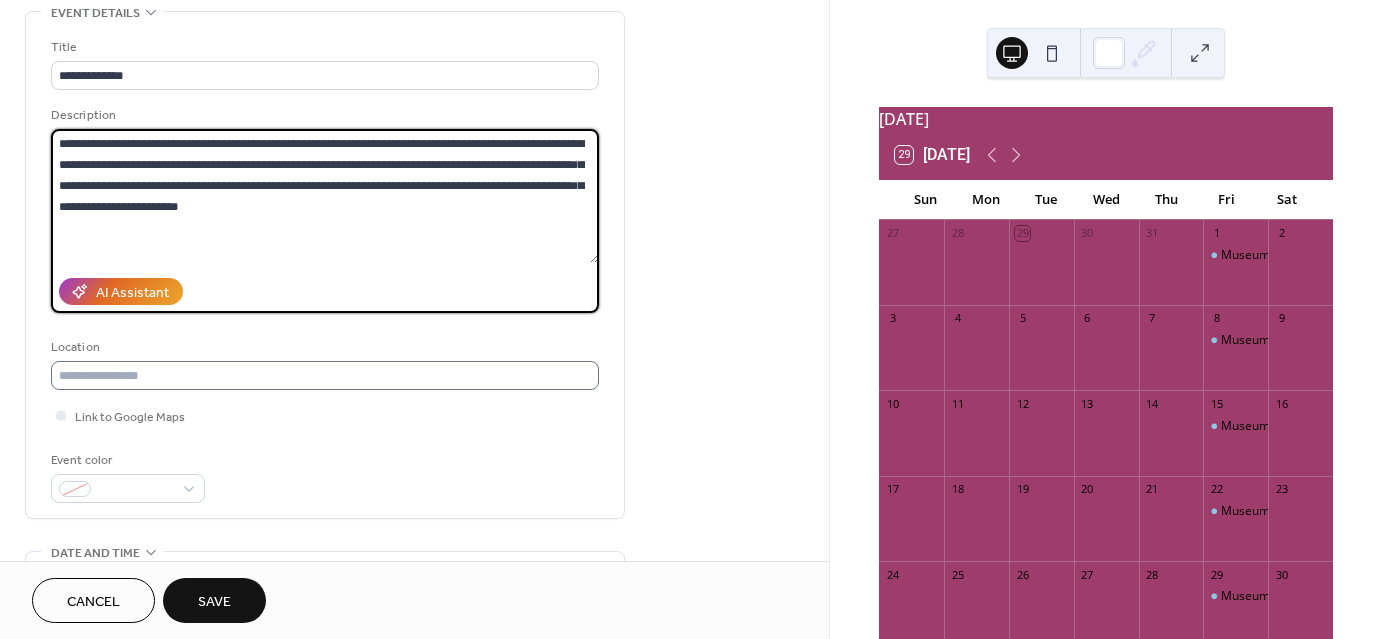 type on "**********" 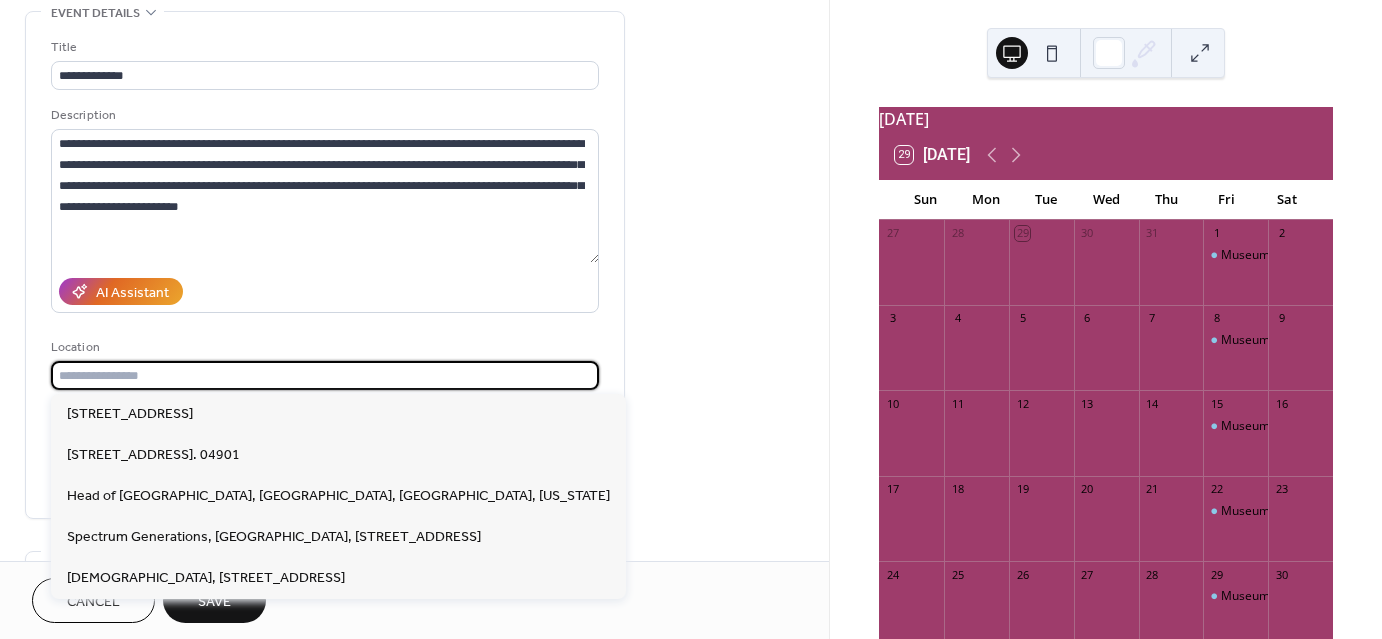 click at bounding box center (325, 375) 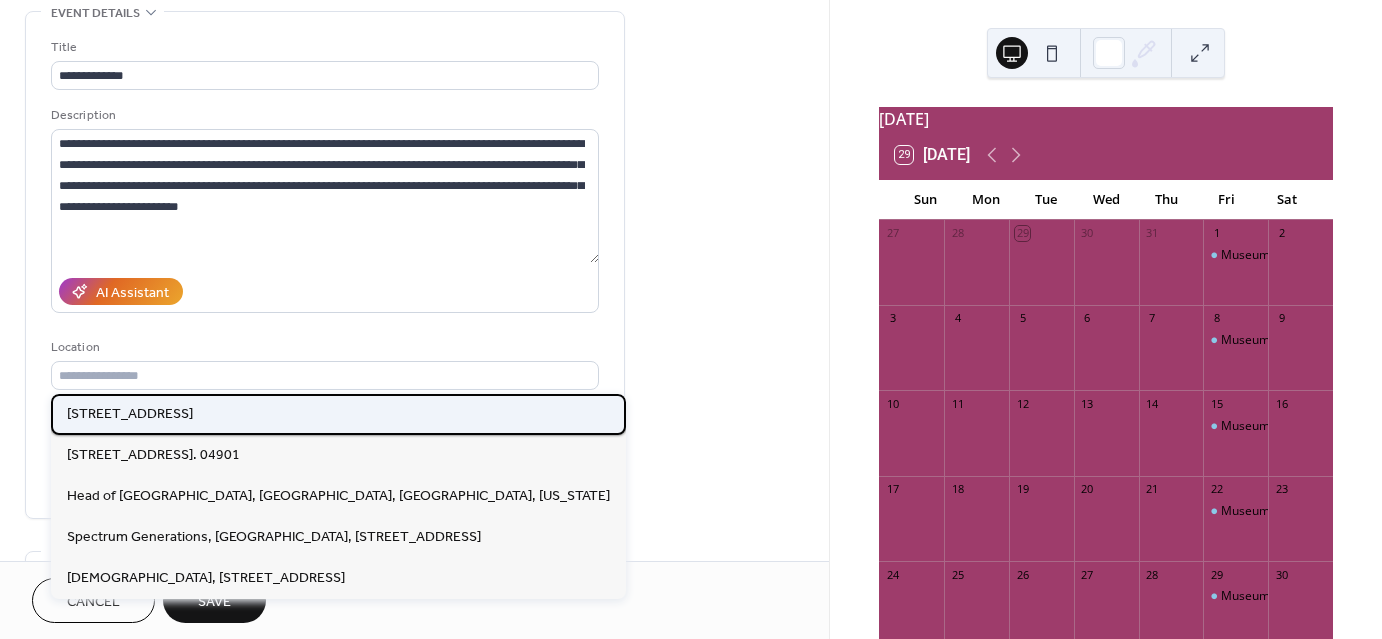 click on "[STREET_ADDRESS]" at bounding box center [130, 413] 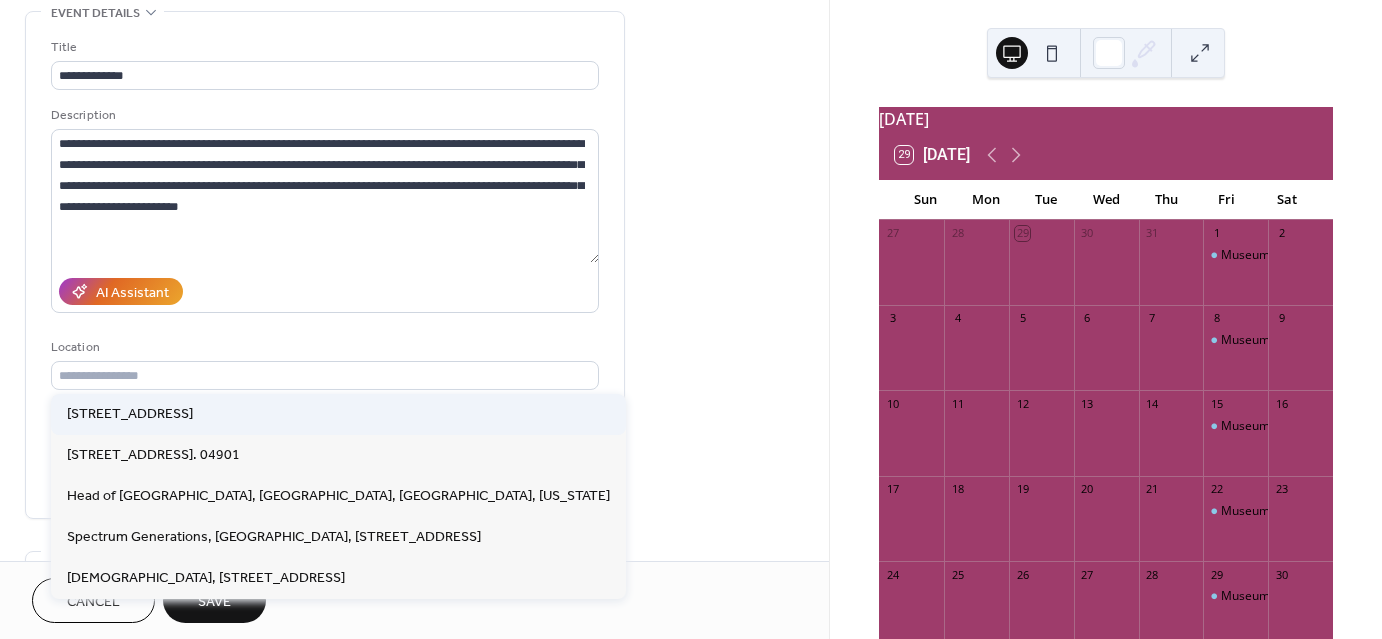 type on "**********" 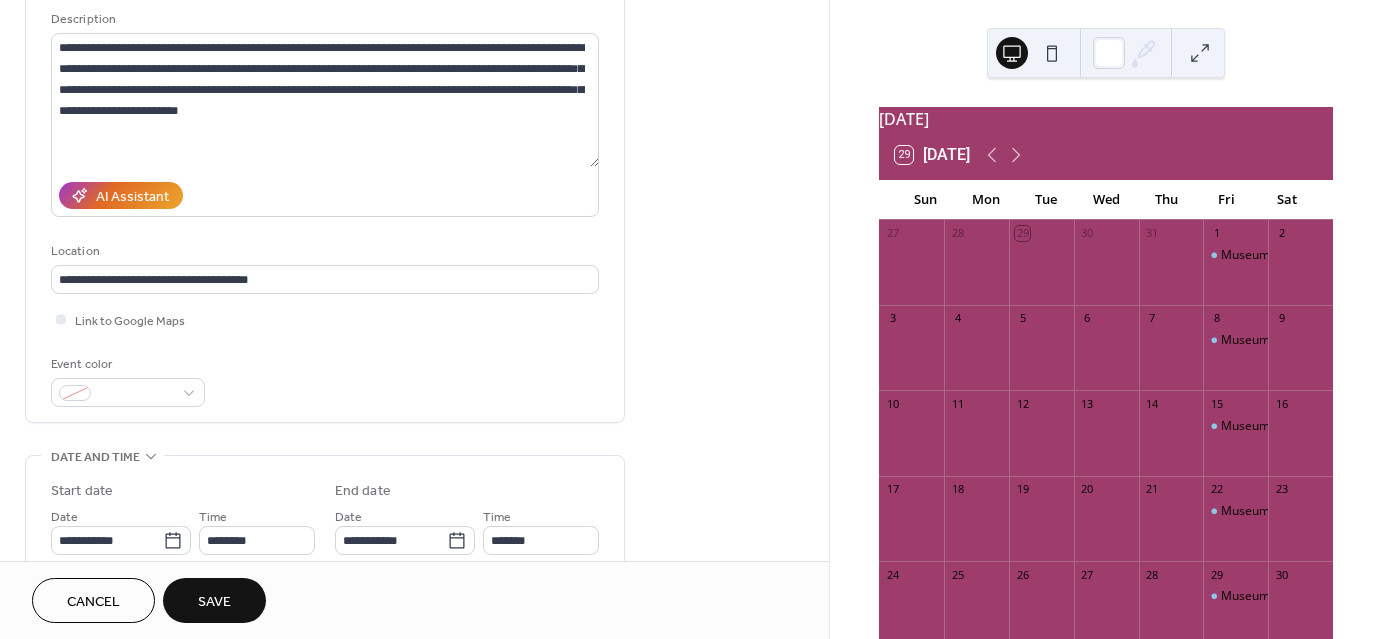 scroll, scrollTop: 200, scrollLeft: 0, axis: vertical 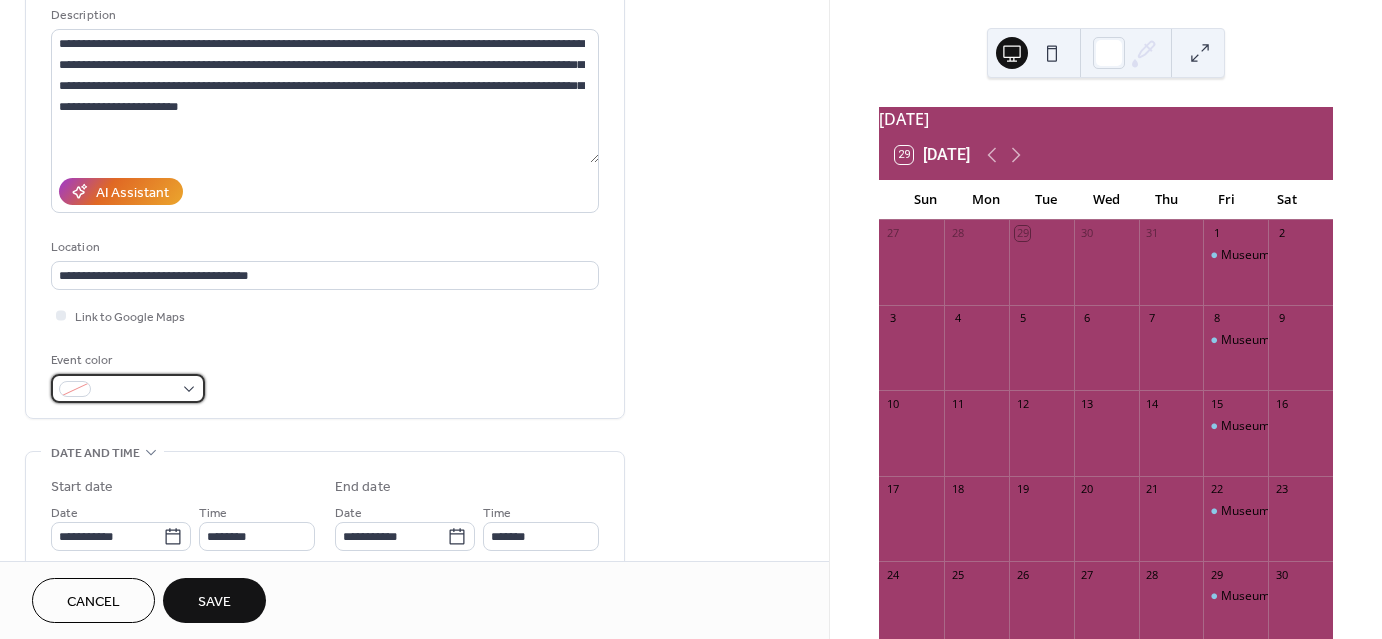 click at bounding box center (128, 388) 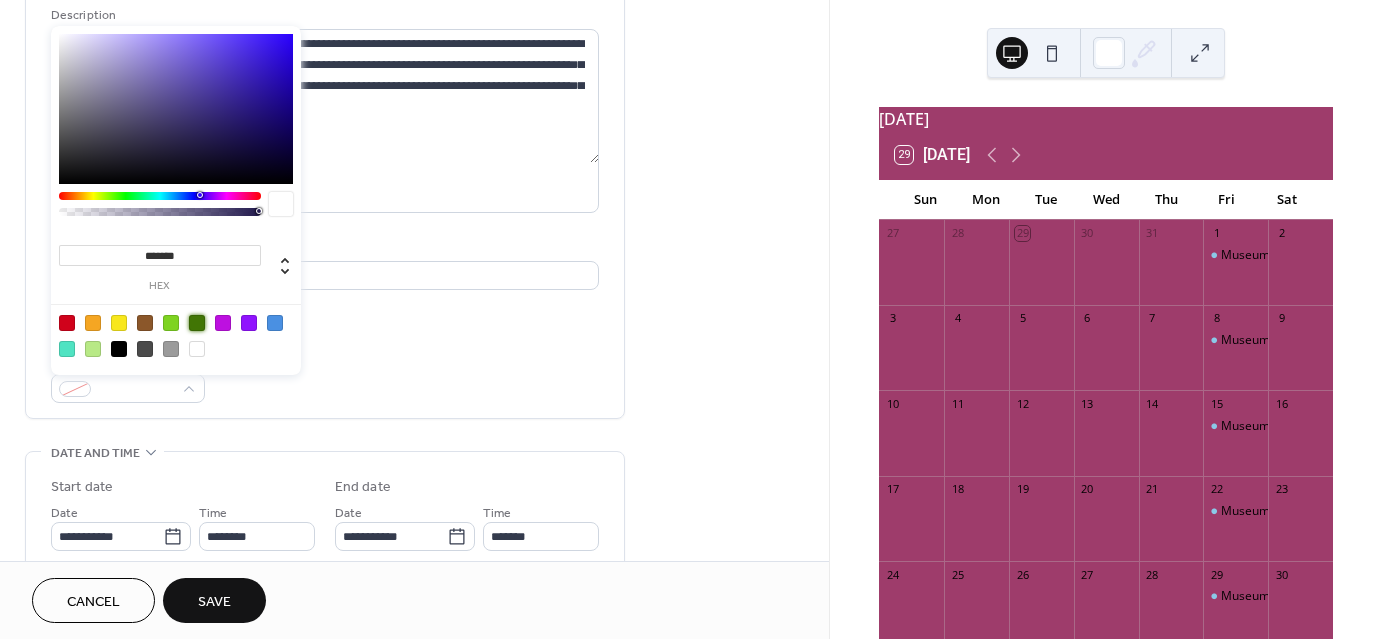 click at bounding box center (197, 323) 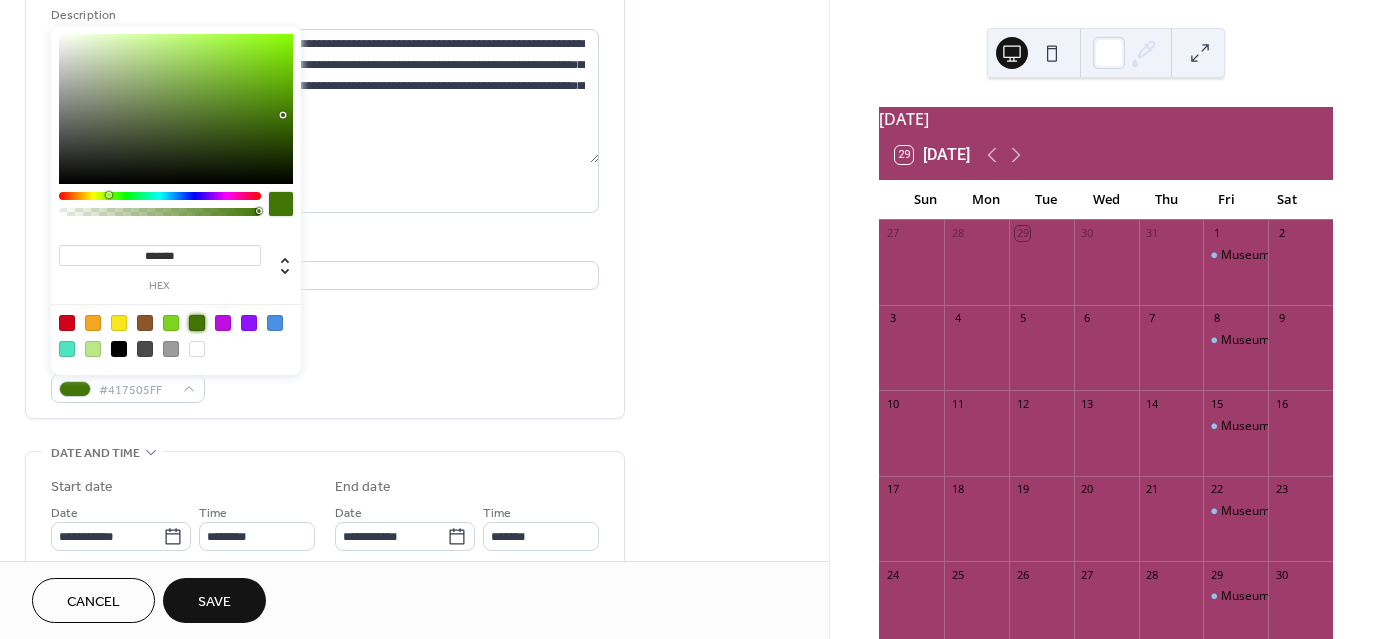 type on "**" 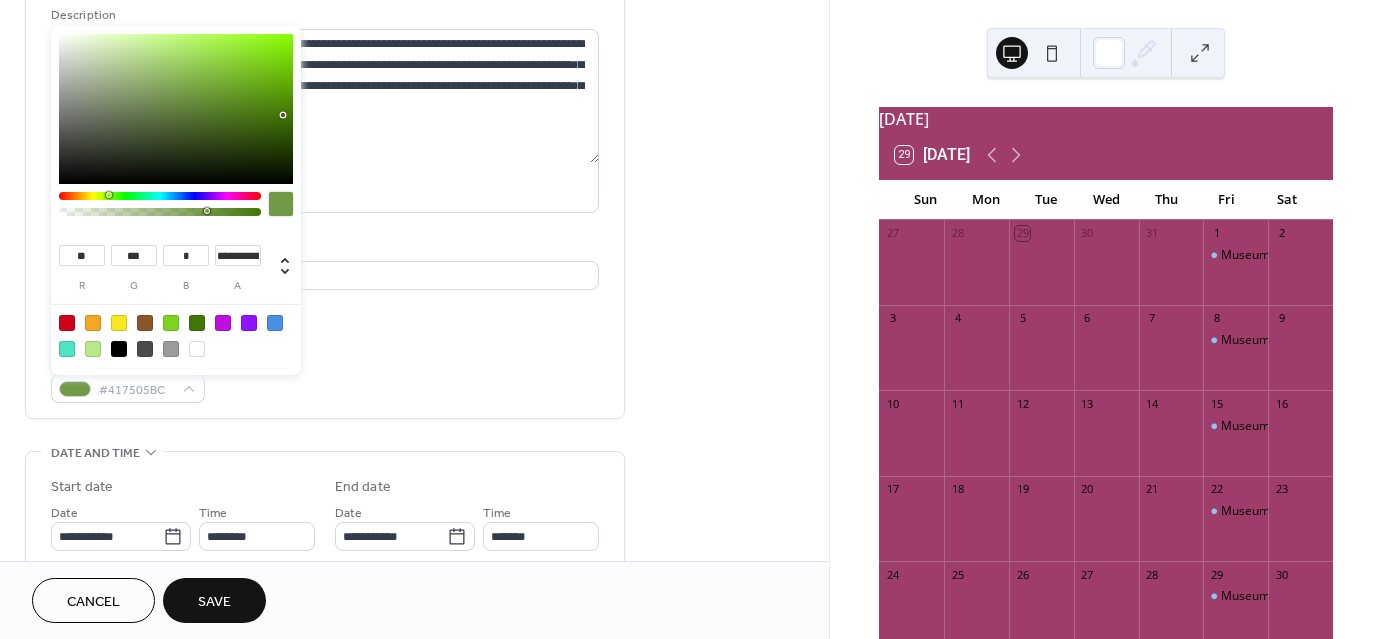 type on "**********" 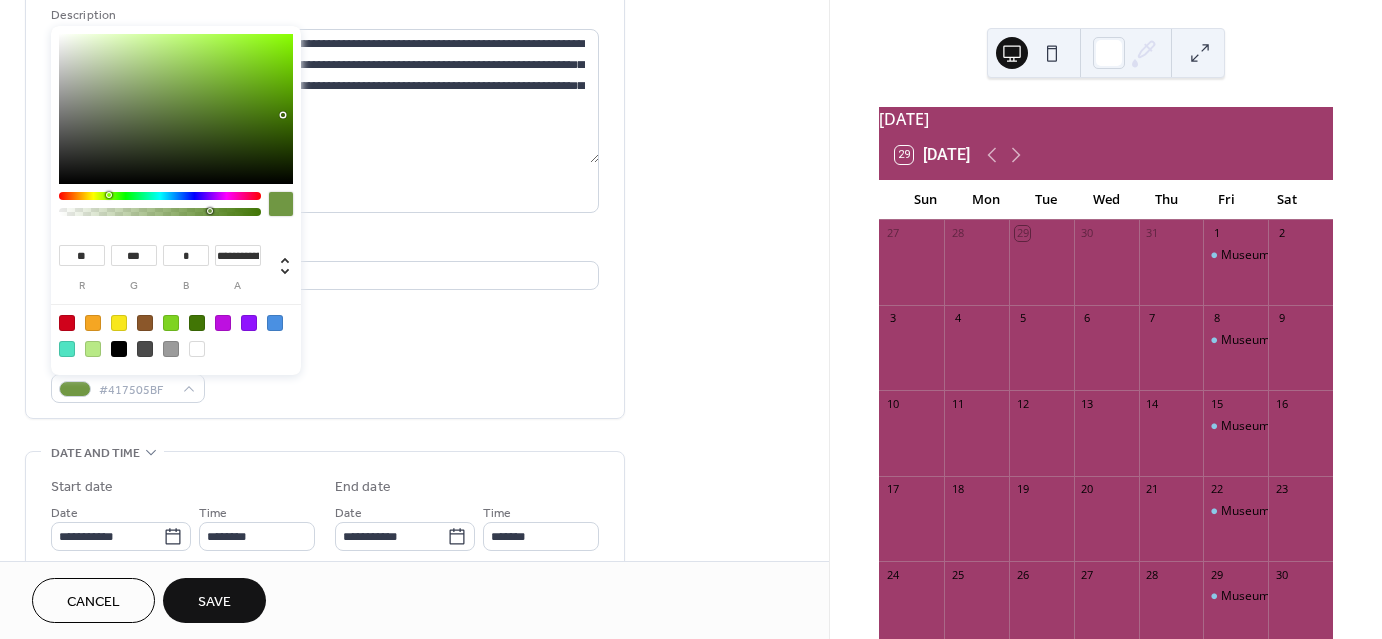 drag, startPoint x: 256, startPoint y: 210, endPoint x: 208, endPoint y: 213, distance: 48.09366 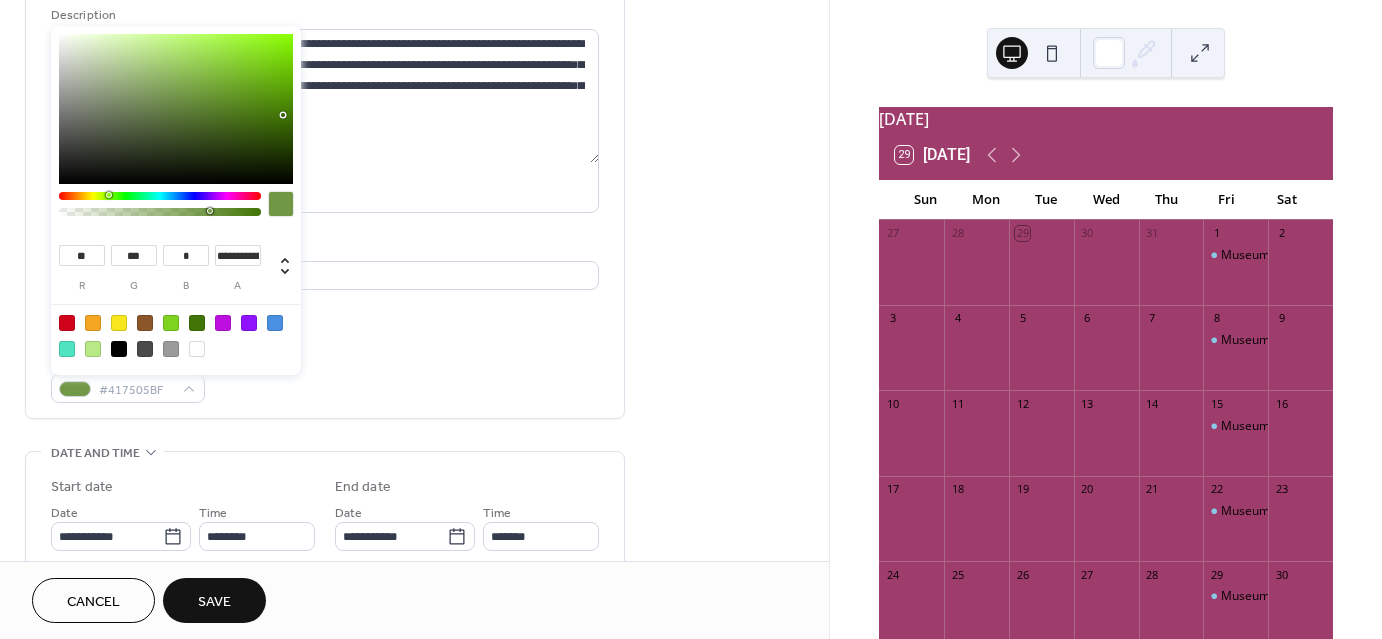 click on "Event color #417505BF" at bounding box center (325, 376) 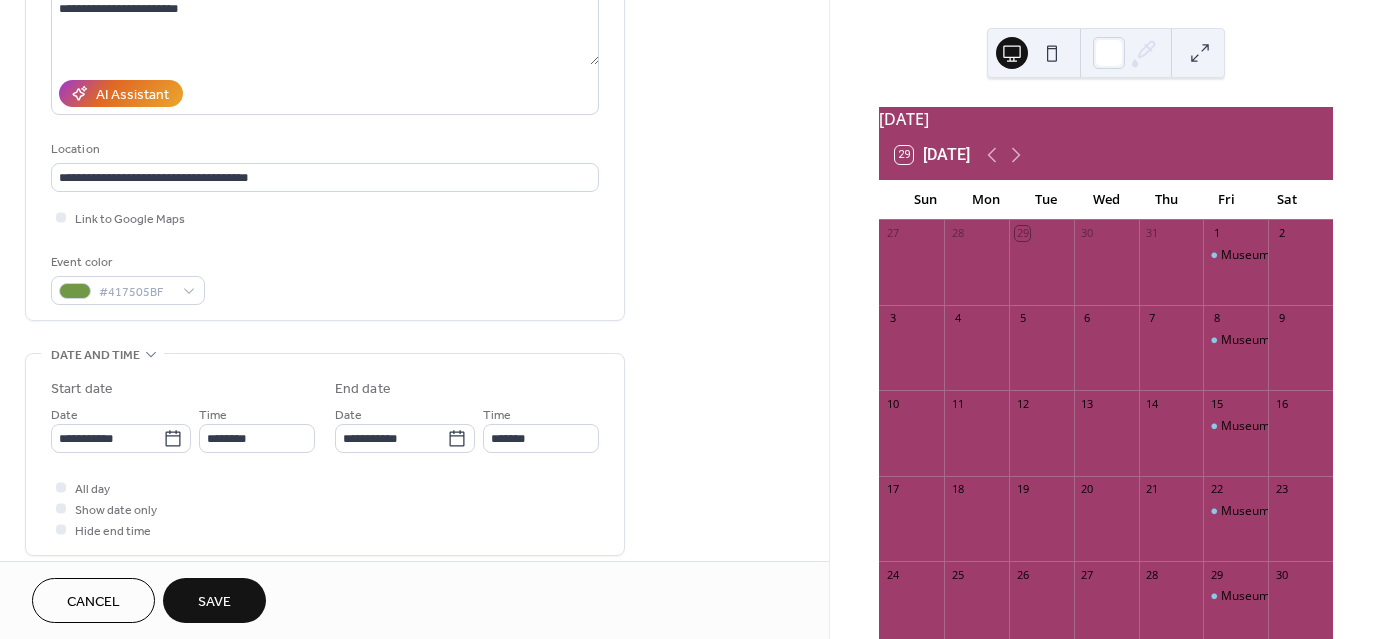 scroll, scrollTop: 300, scrollLeft: 0, axis: vertical 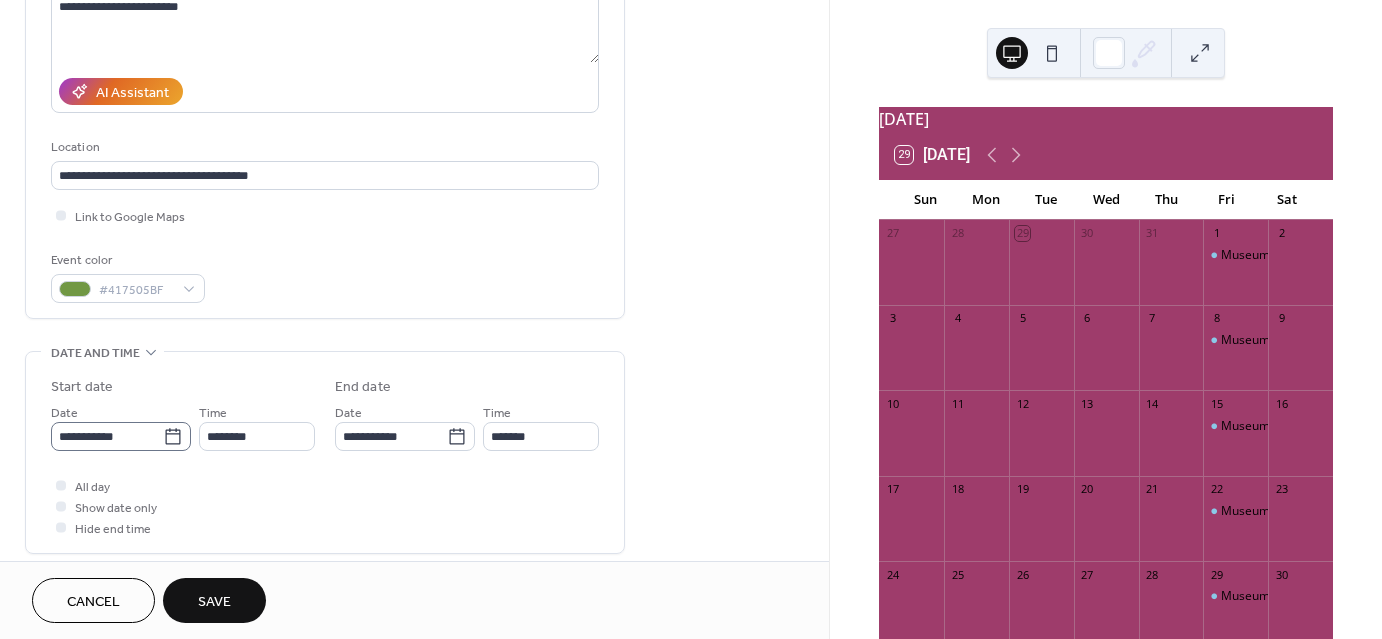 click 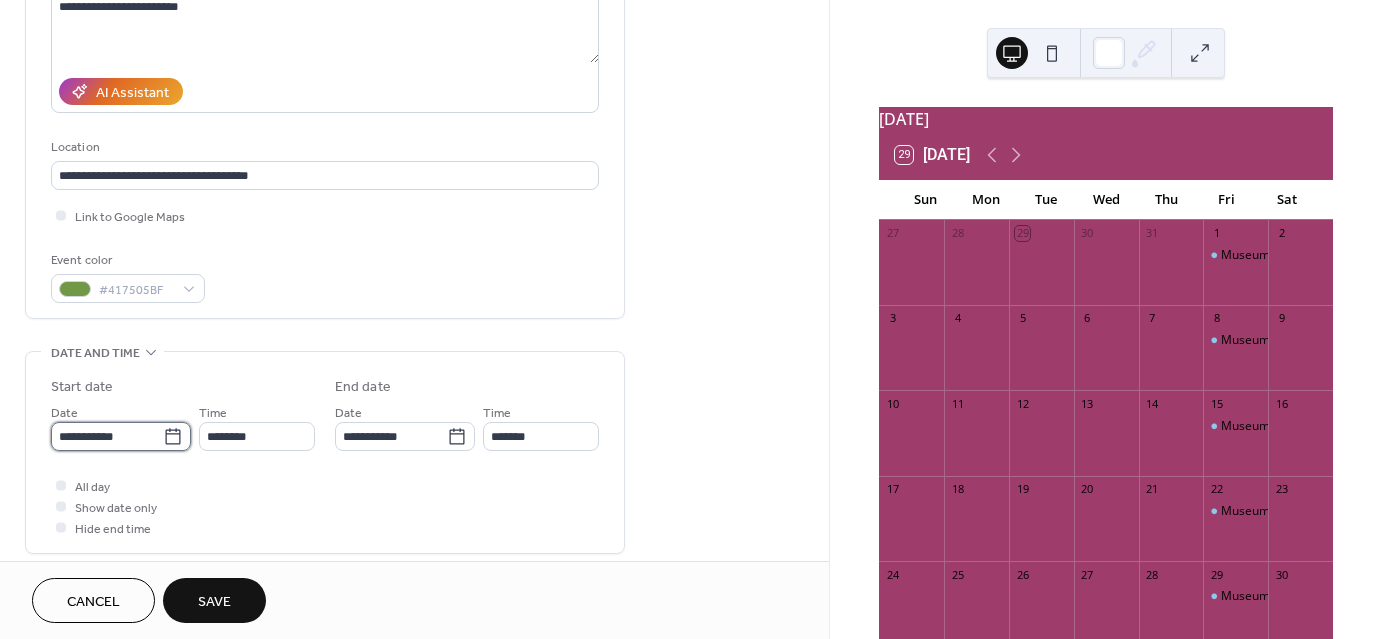 click on "**********" at bounding box center [107, 436] 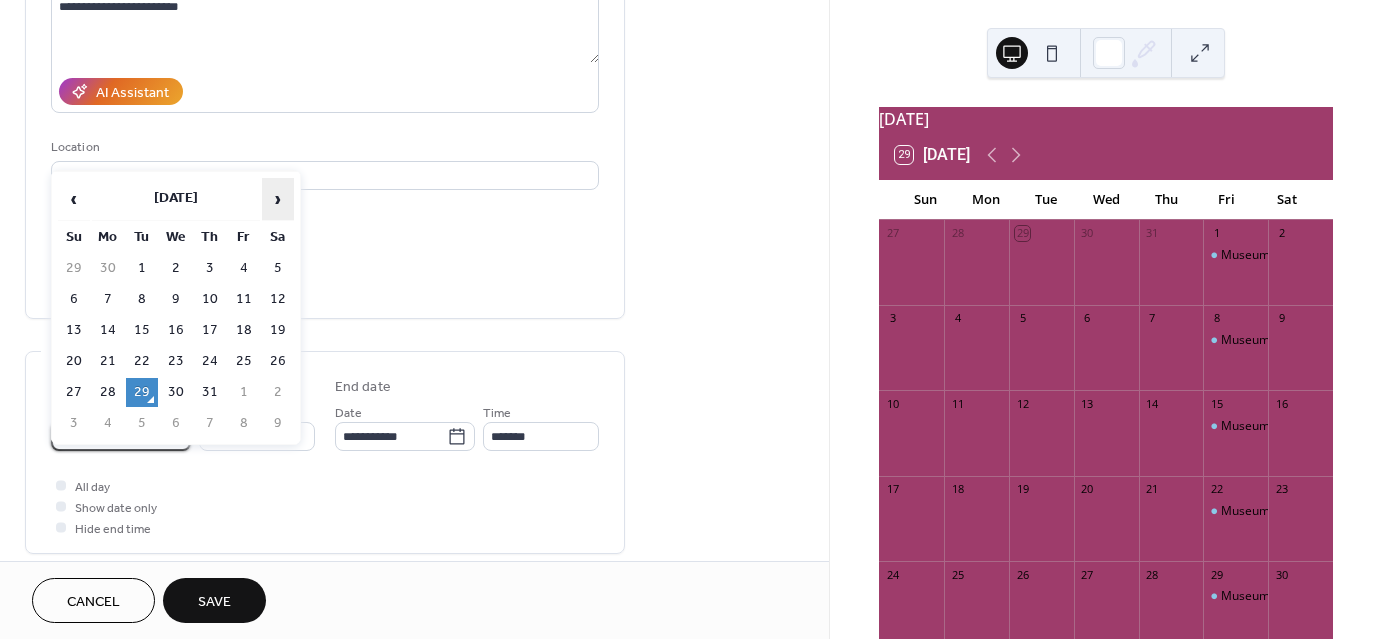 click on "›" at bounding box center [278, 199] 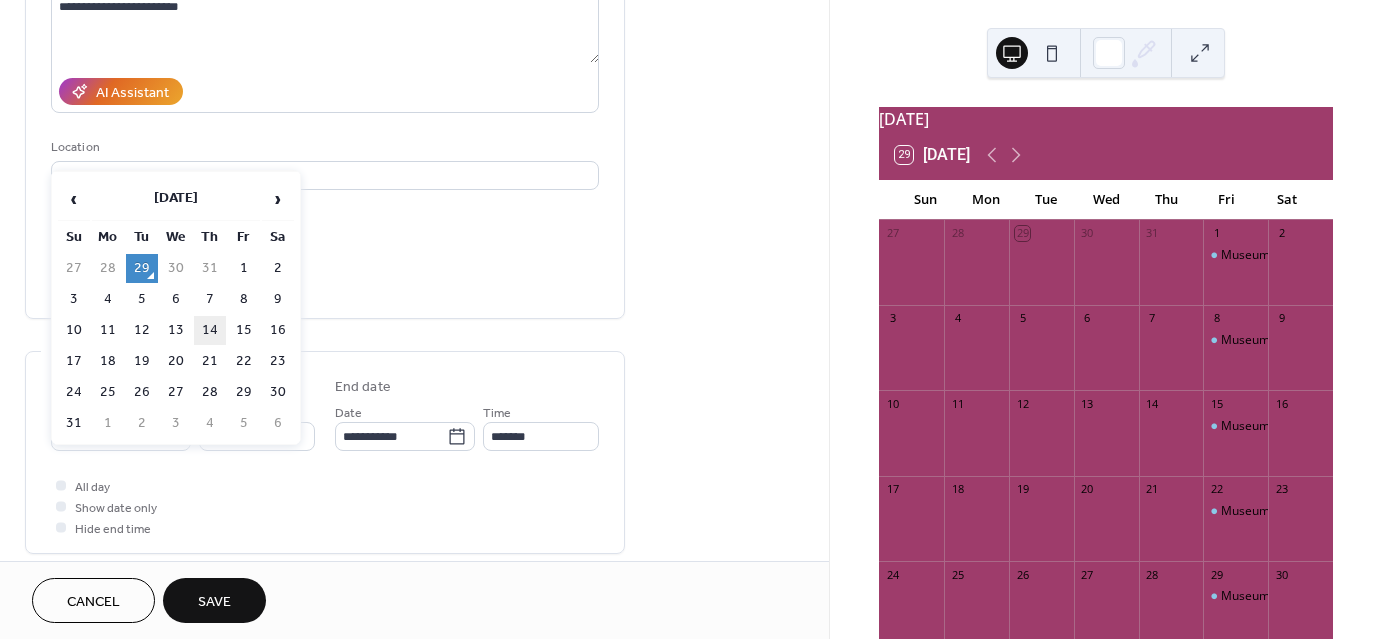 click on "14" at bounding box center [210, 330] 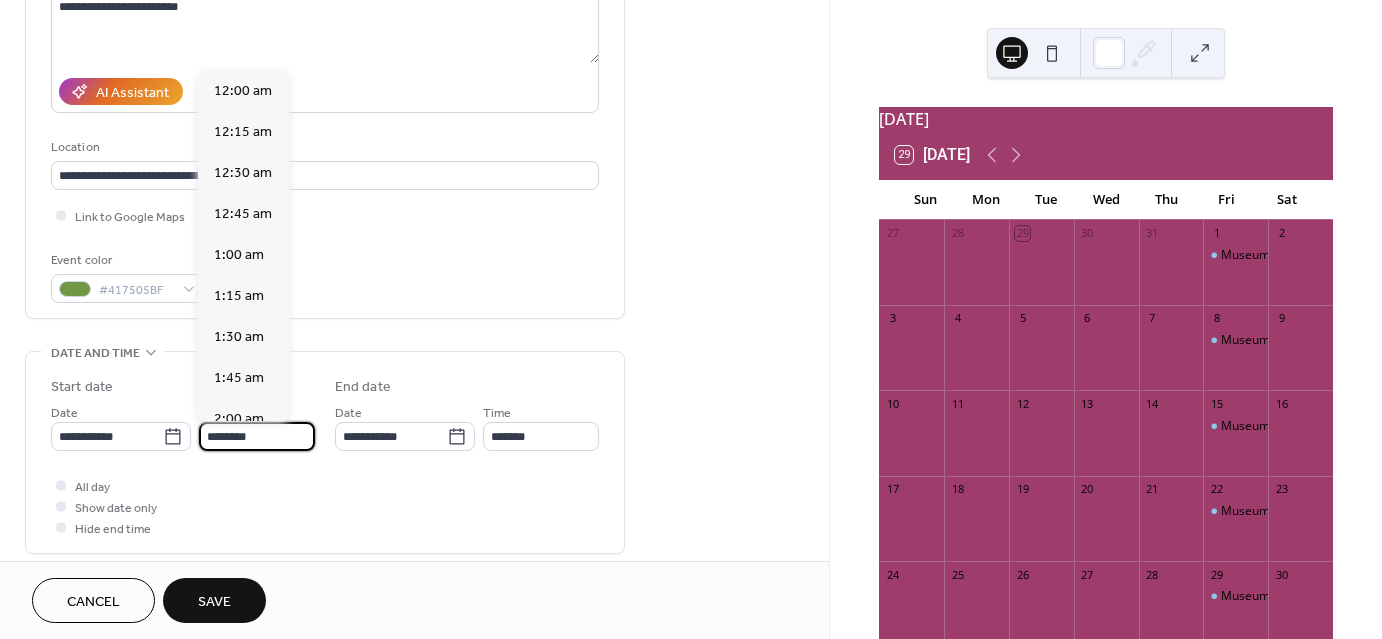 scroll, scrollTop: 1968, scrollLeft: 0, axis: vertical 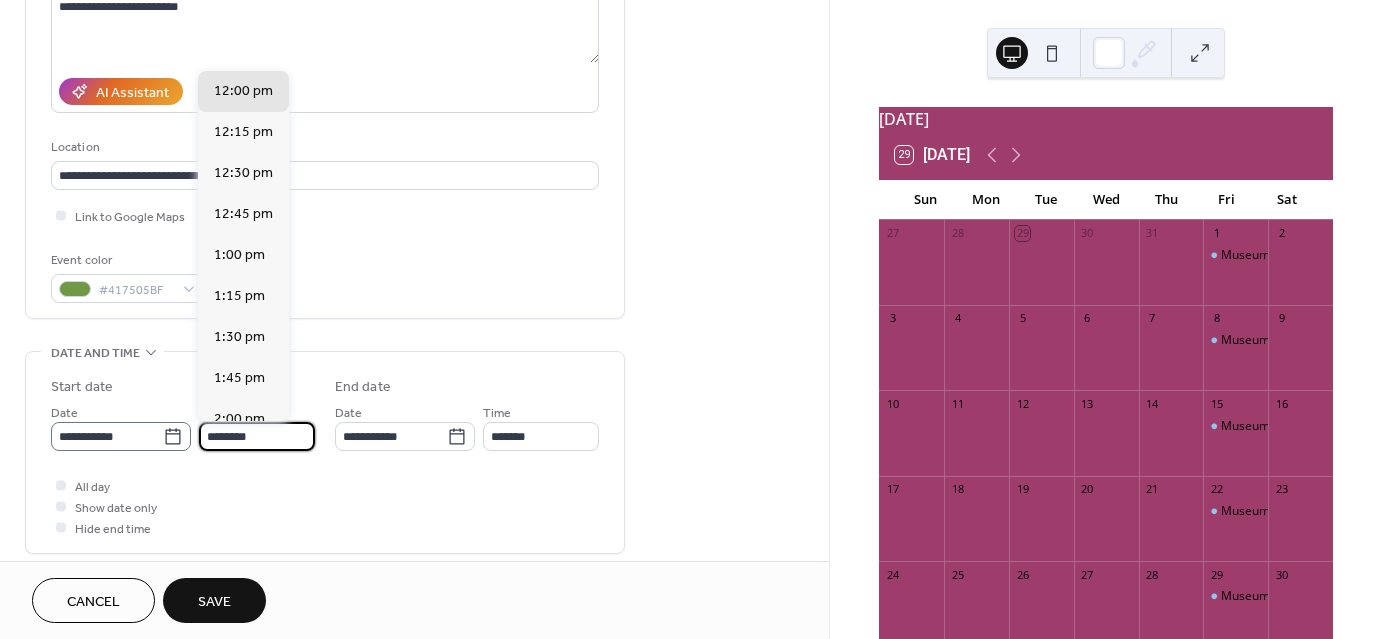 drag, startPoint x: 257, startPoint y: 436, endPoint x: 189, endPoint y: 430, distance: 68.26419 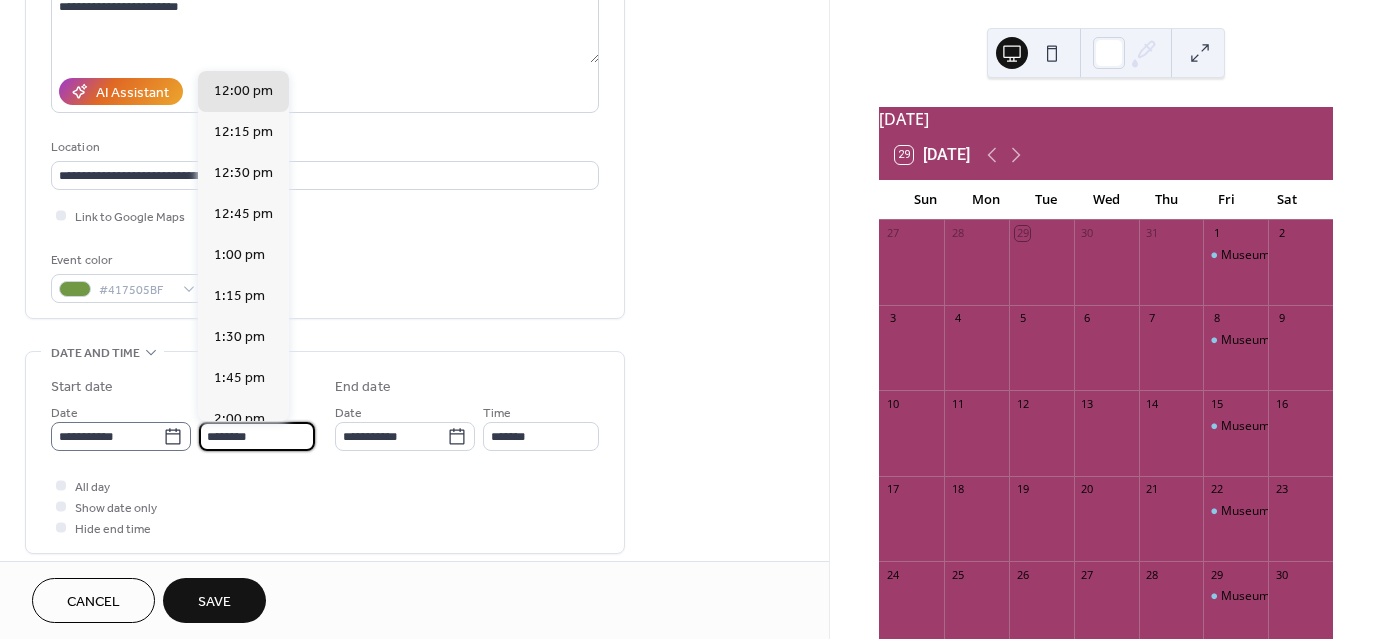 click on "**********" at bounding box center [183, 426] 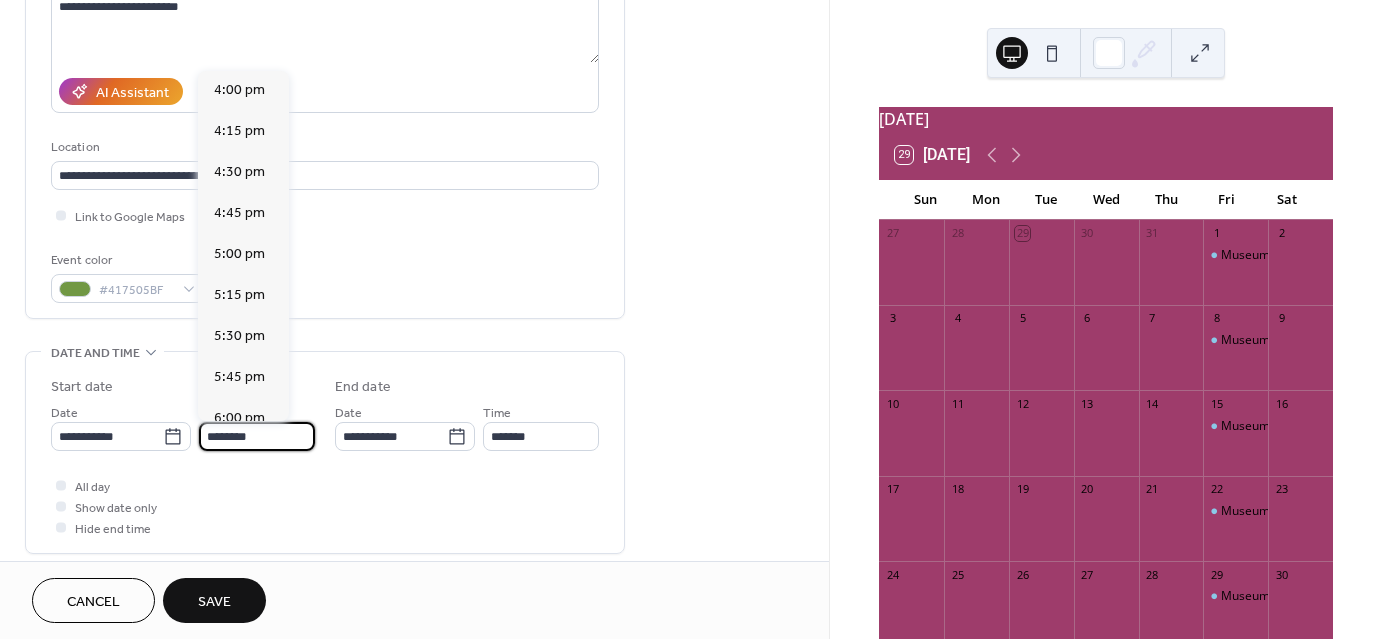 scroll, scrollTop: 2668, scrollLeft: 0, axis: vertical 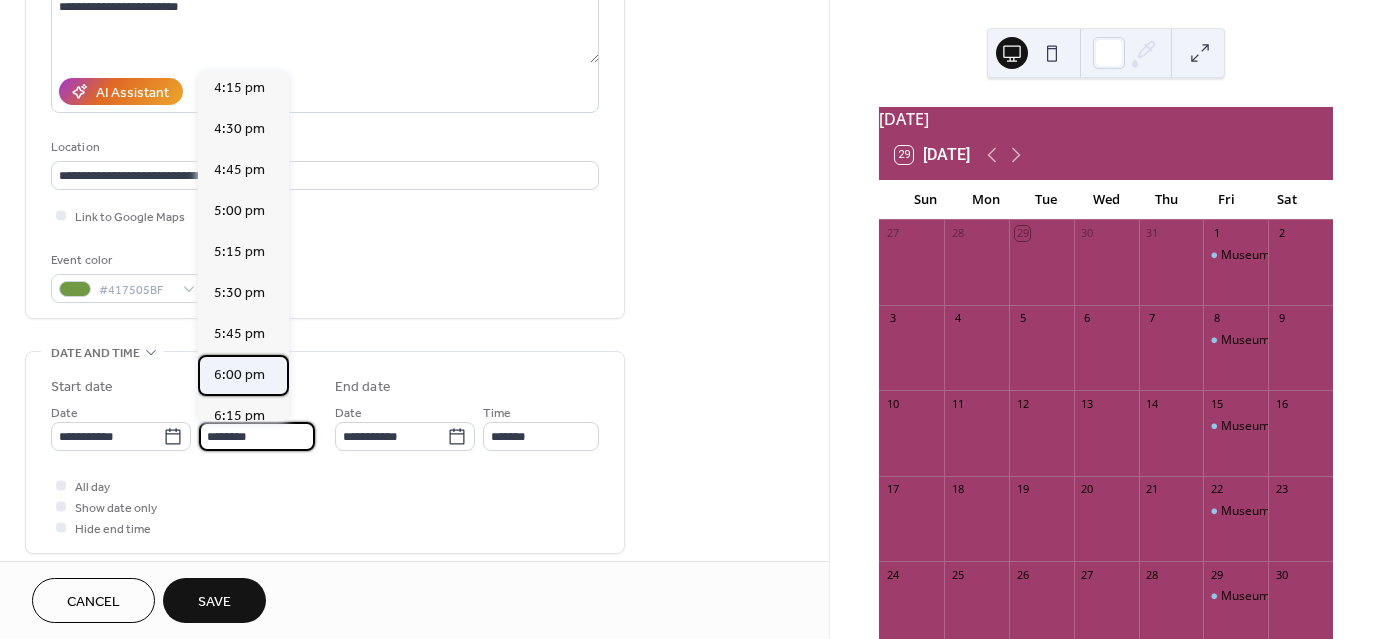 click on "6:00 pm" at bounding box center [239, 375] 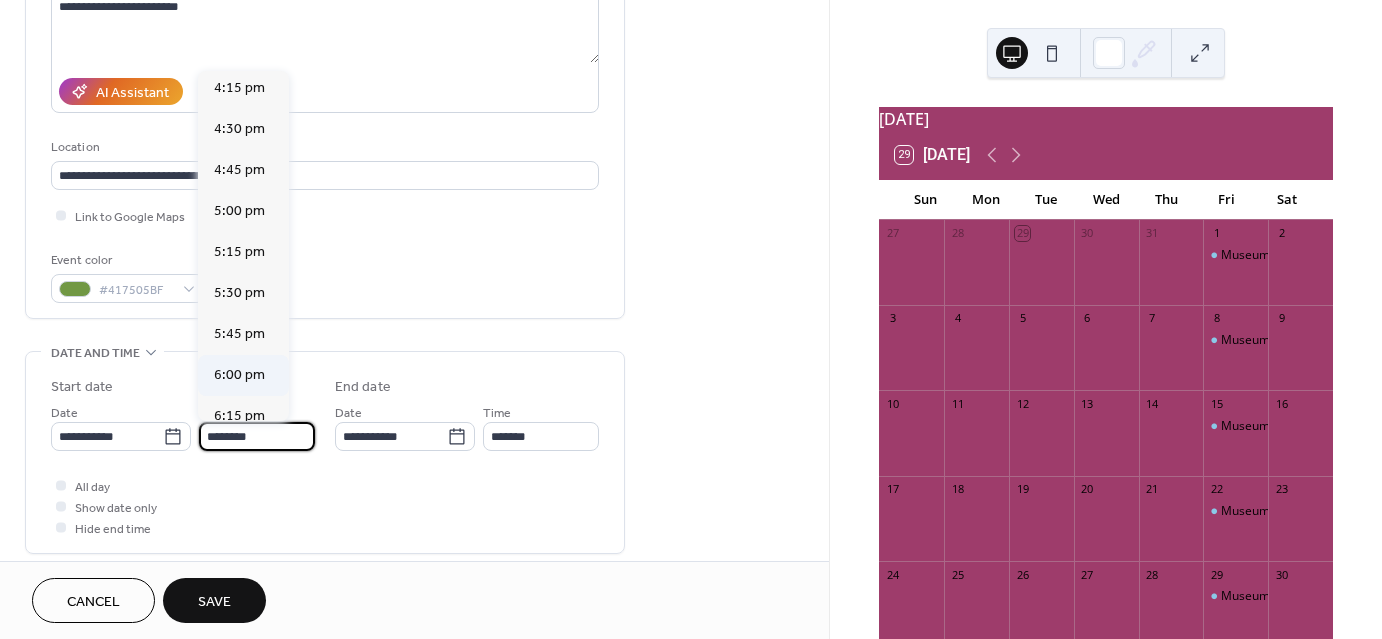type on "*******" 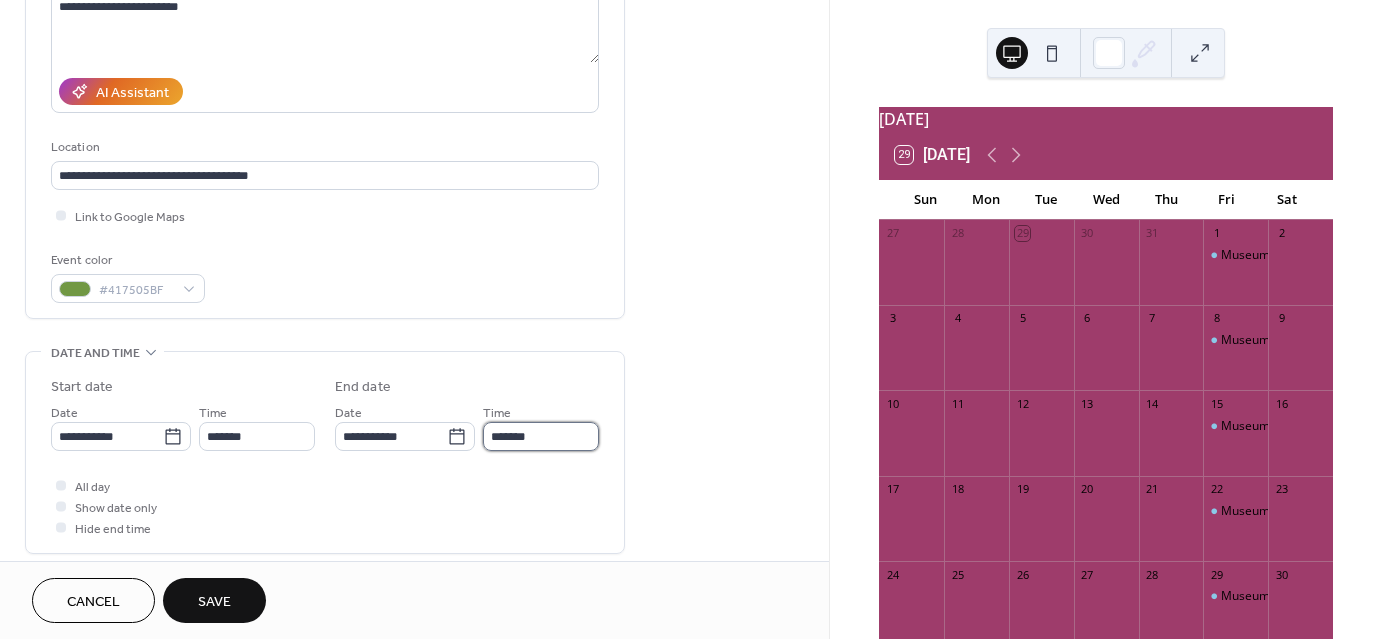 click on "*******" at bounding box center [541, 436] 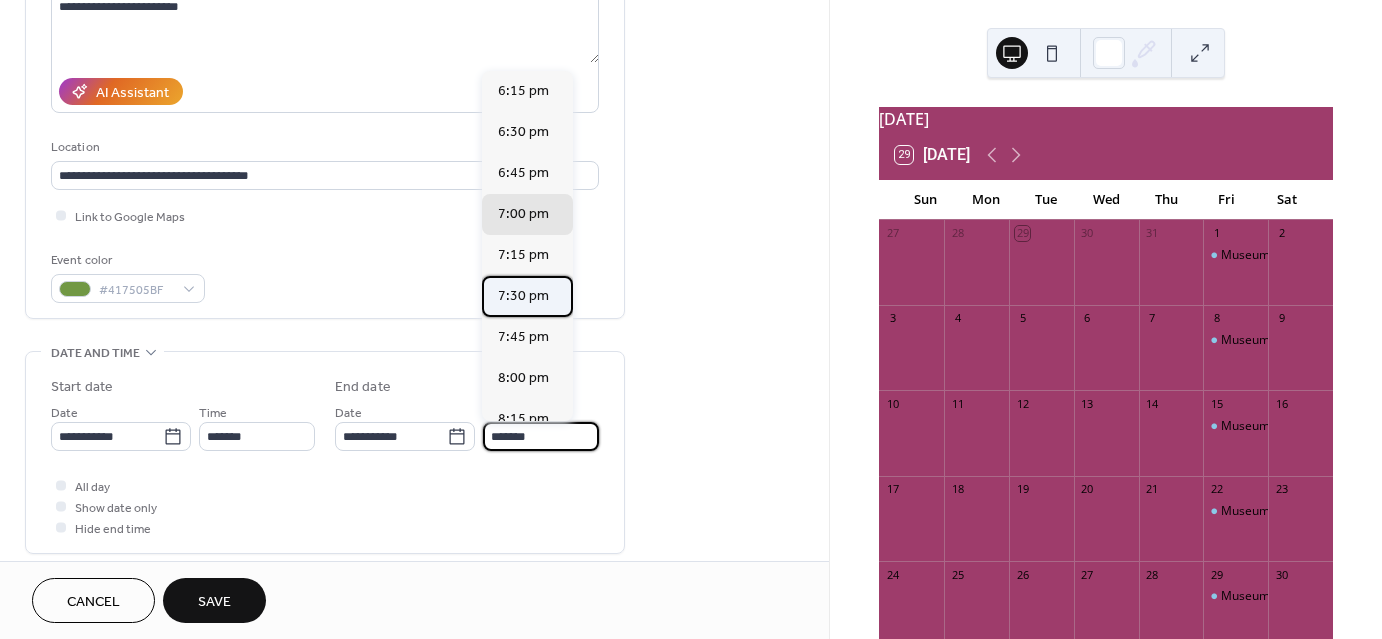 click on "7:30 pm" at bounding box center [523, 296] 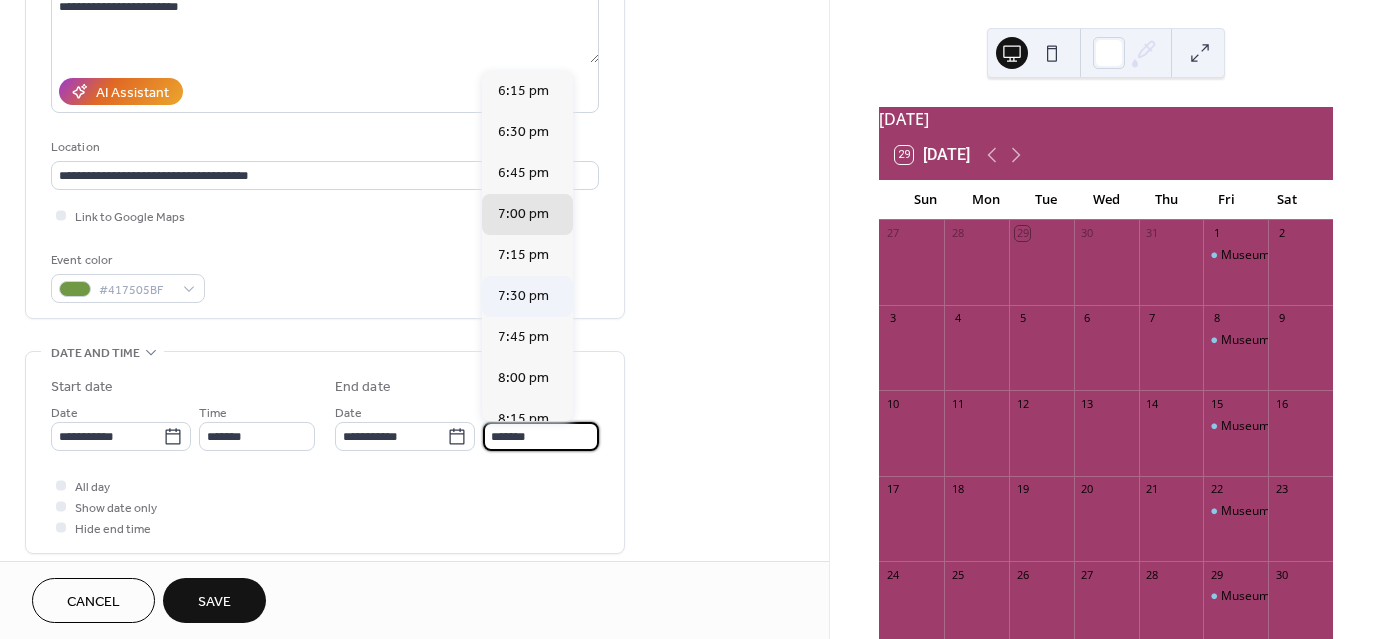 type on "*******" 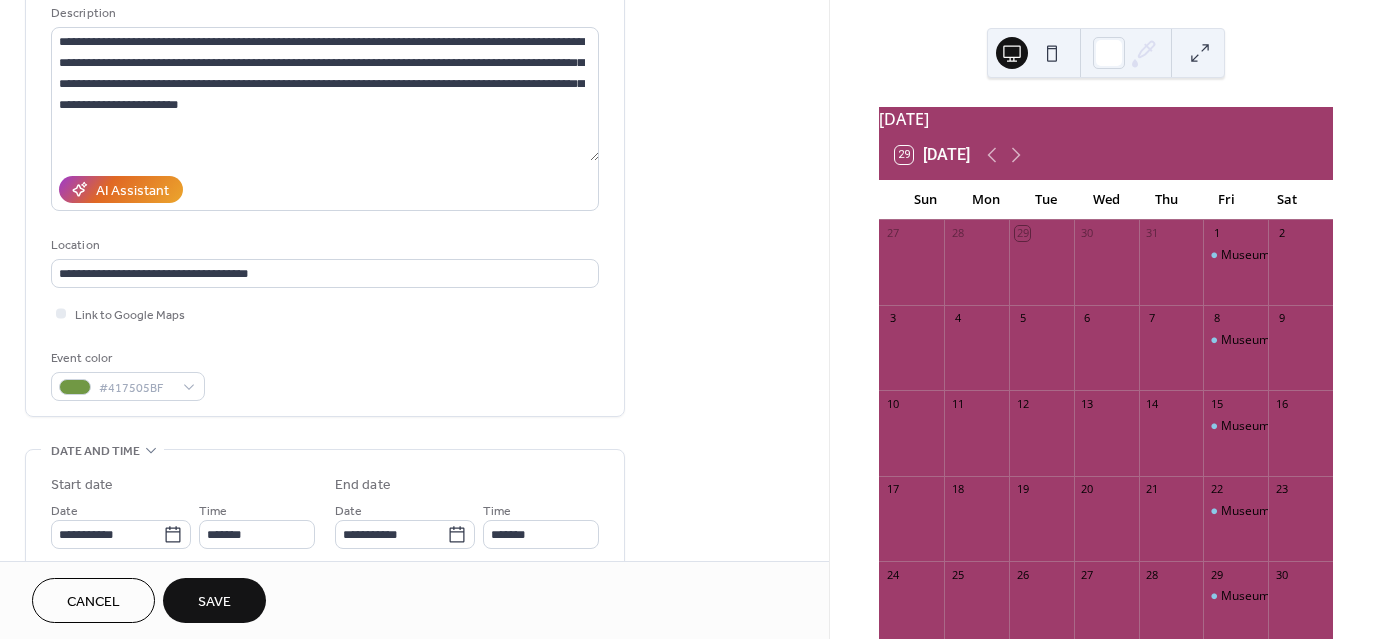 scroll, scrollTop: 200, scrollLeft: 0, axis: vertical 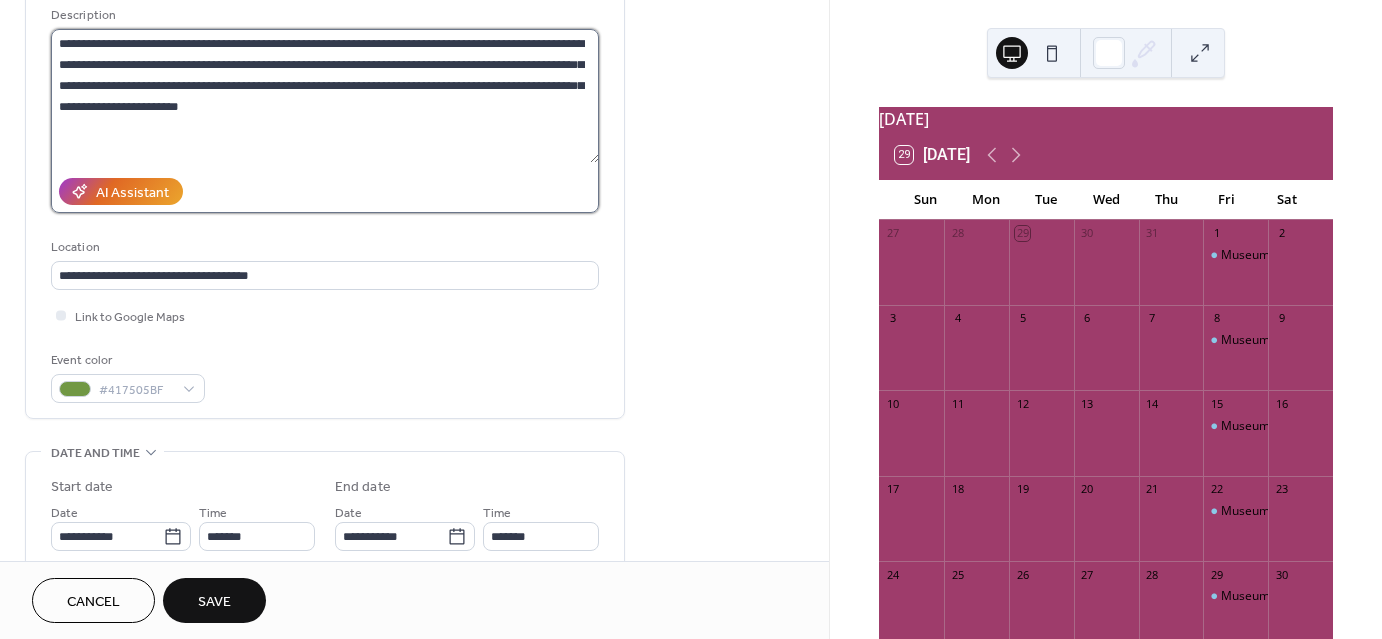 click on "**********" at bounding box center [325, 96] 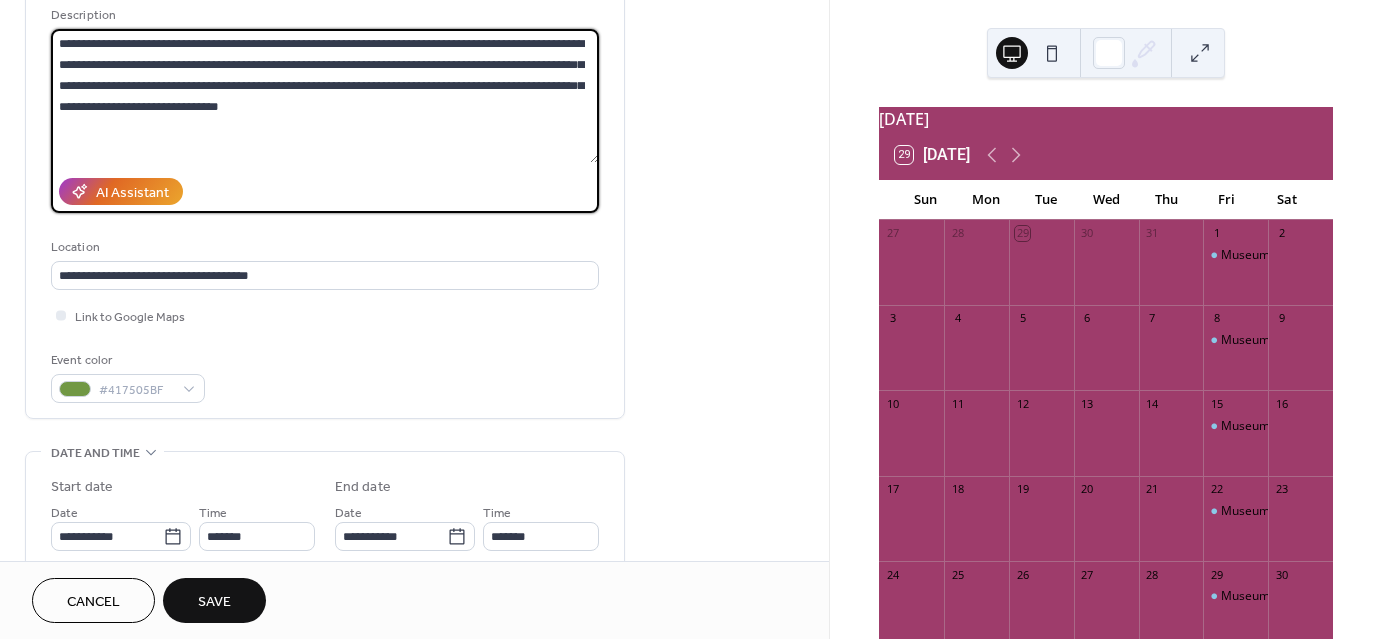 click on "**********" at bounding box center [325, 96] 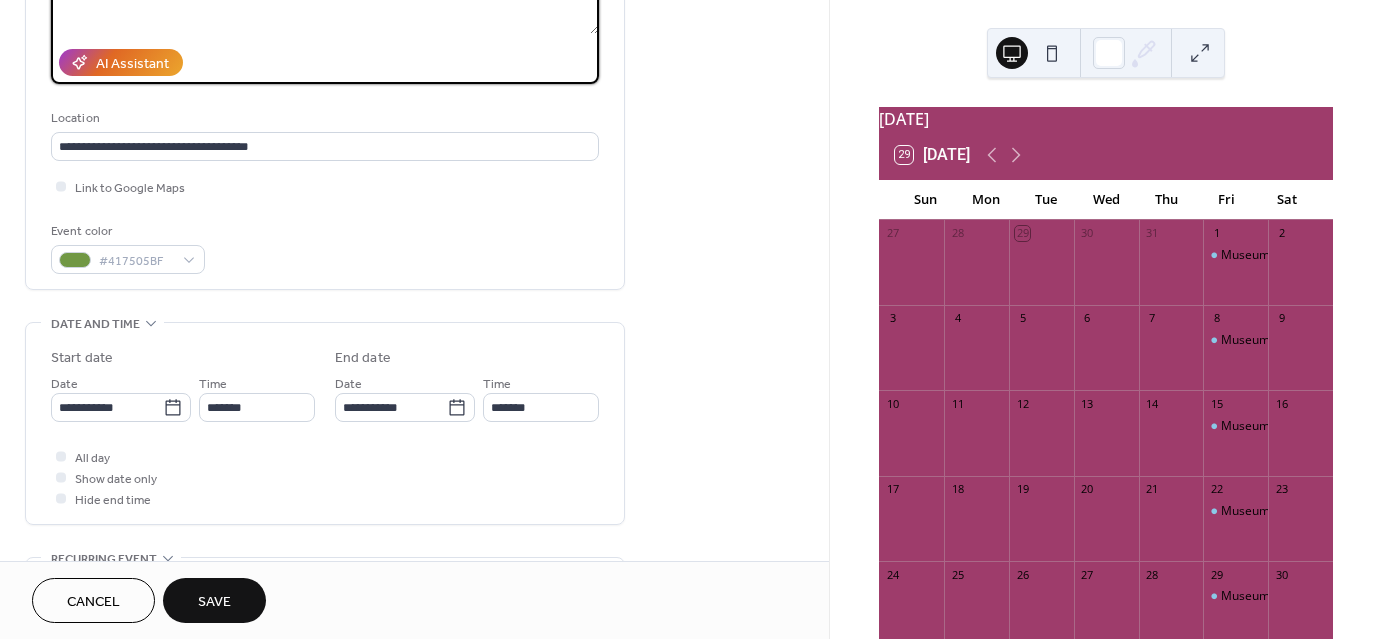 scroll, scrollTop: 165, scrollLeft: 0, axis: vertical 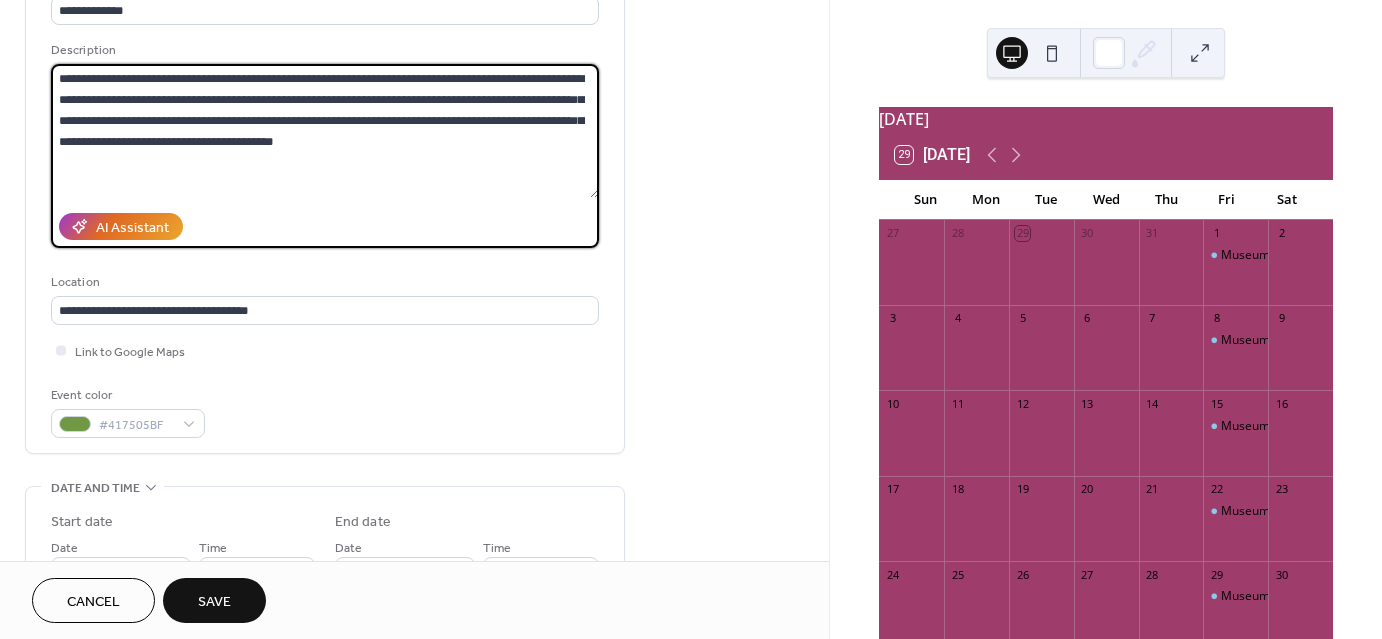 click on "**********" at bounding box center [325, 131] 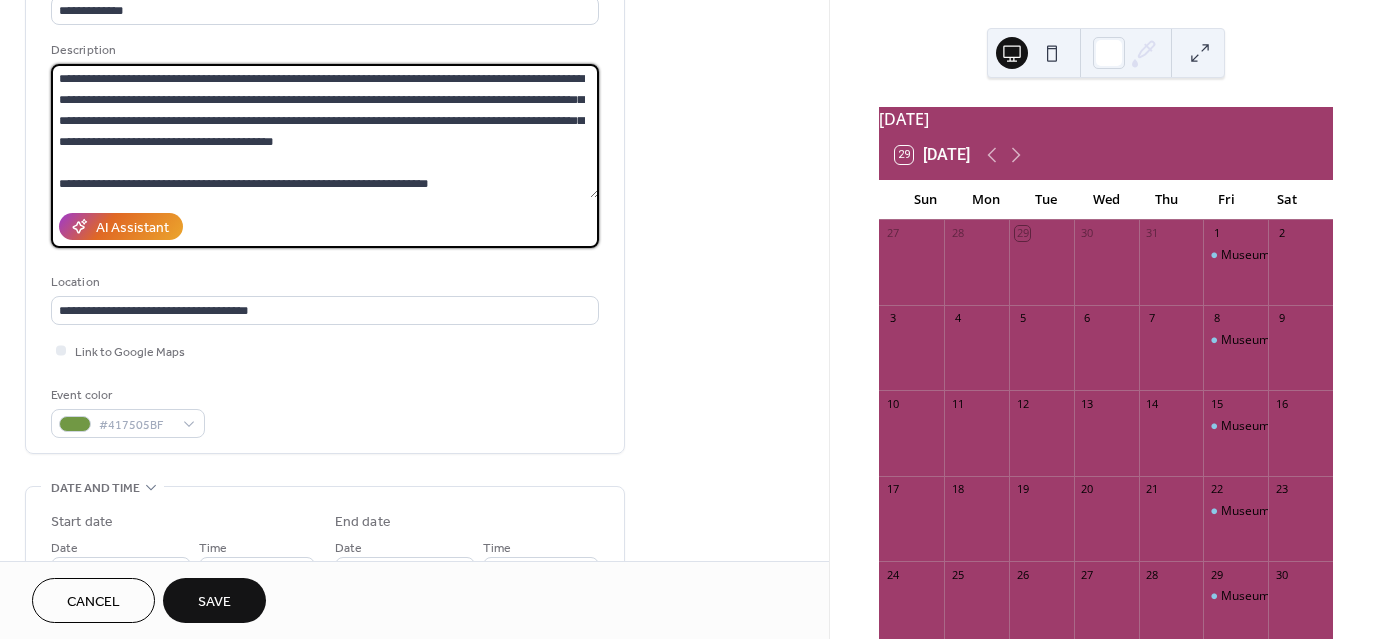 click on "**********" at bounding box center (325, 131) 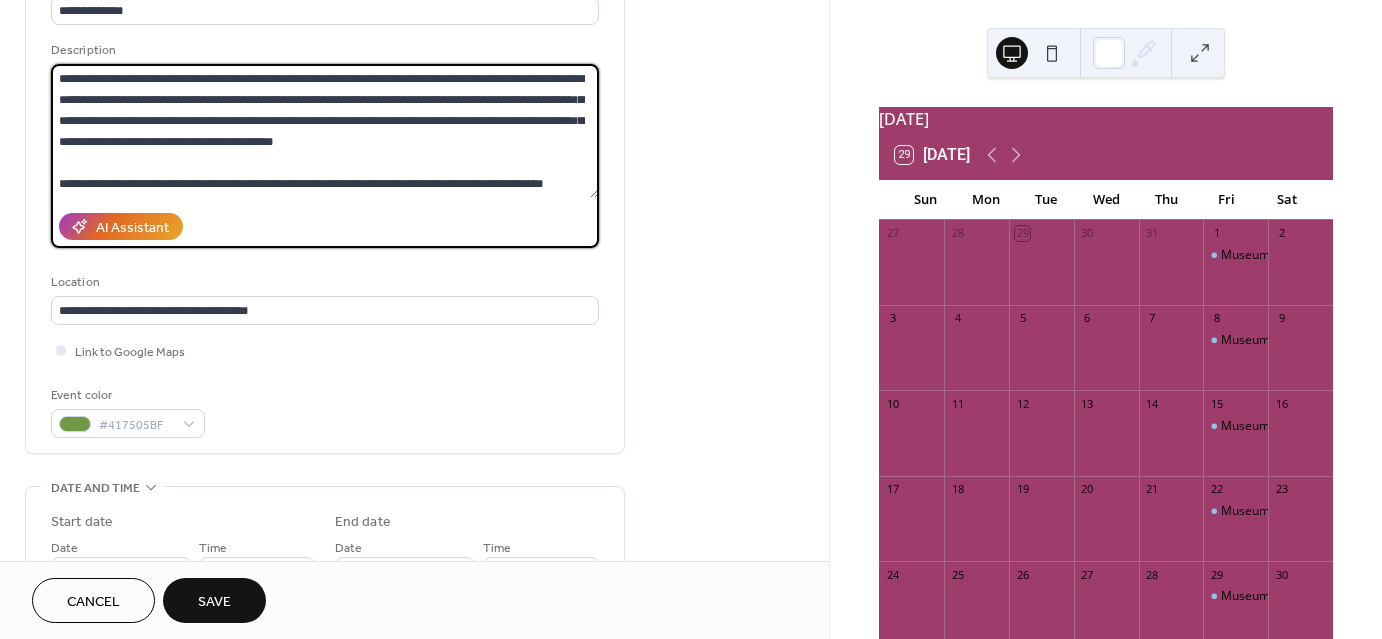 click on "**********" at bounding box center (325, 131) 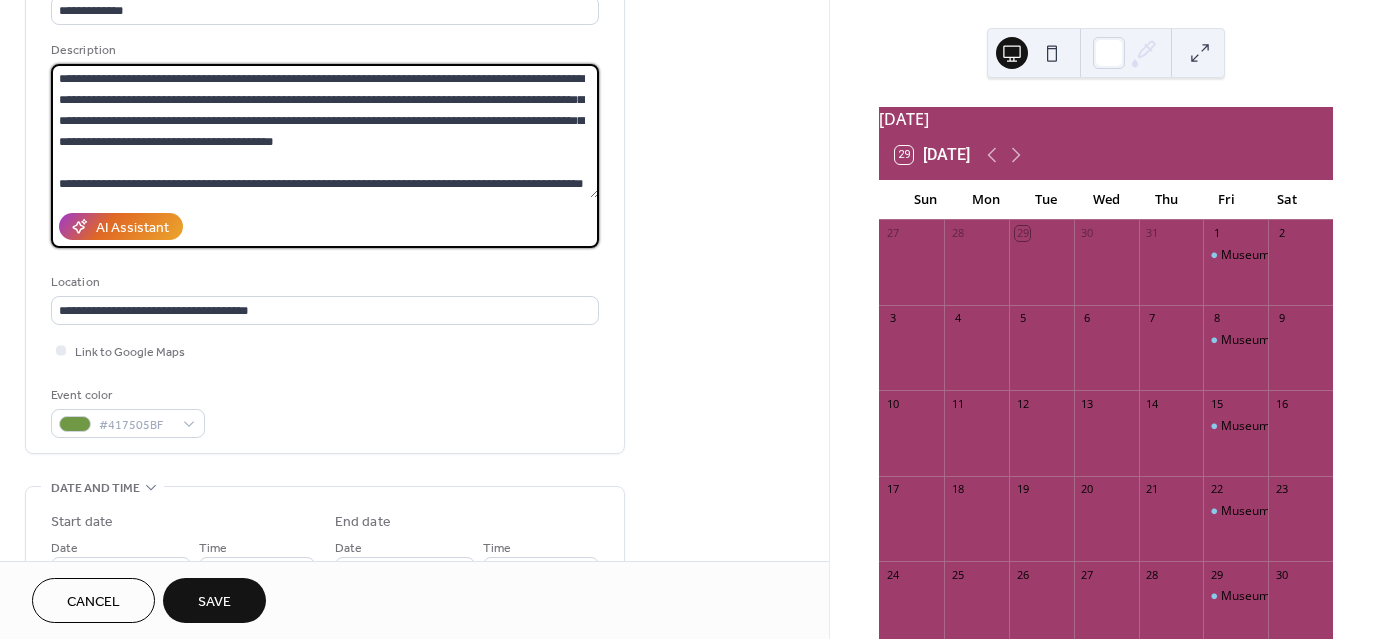 scroll, scrollTop: 19, scrollLeft: 0, axis: vertical 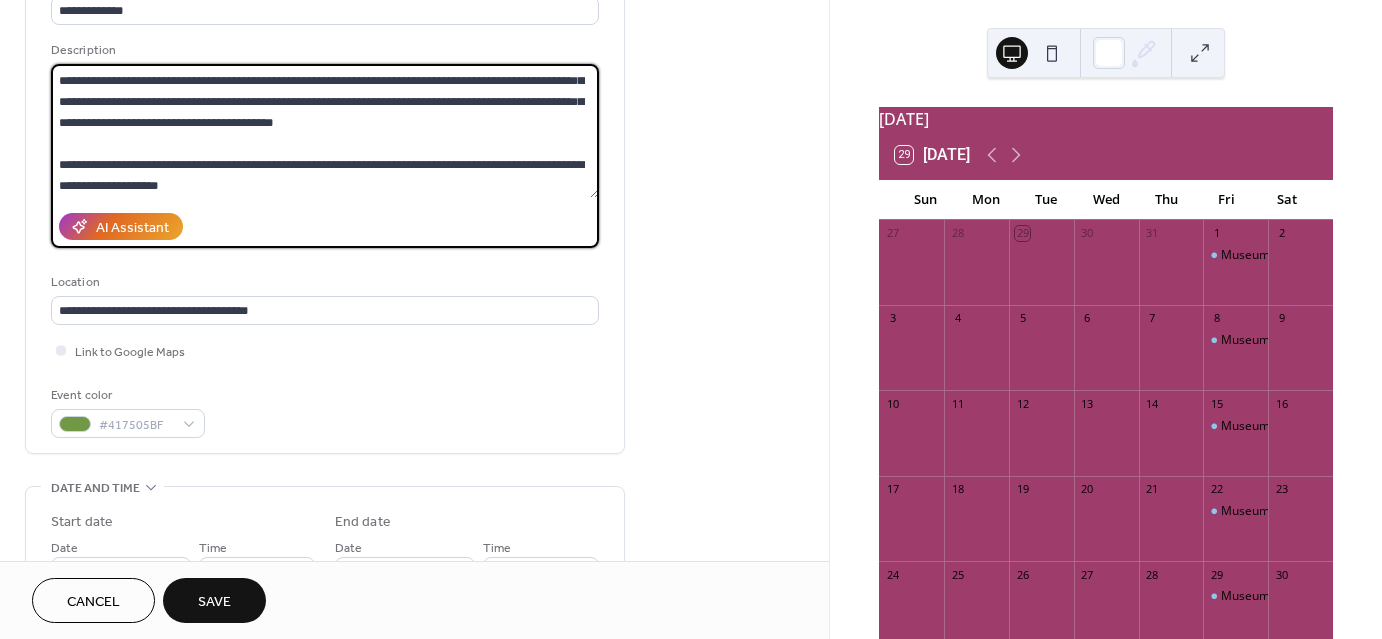 click on "**********" at bounding box center (325, 131) 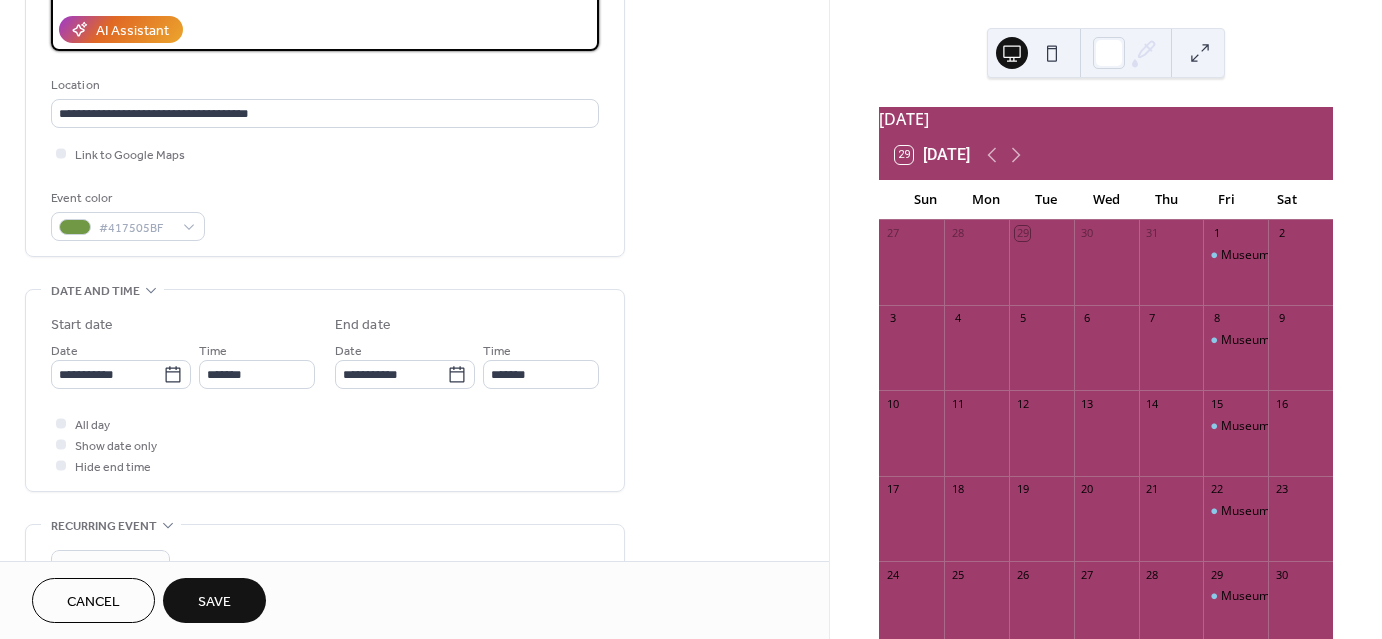 scroll, scrollTop: 365, scrollLeft: 0, axis: vertical 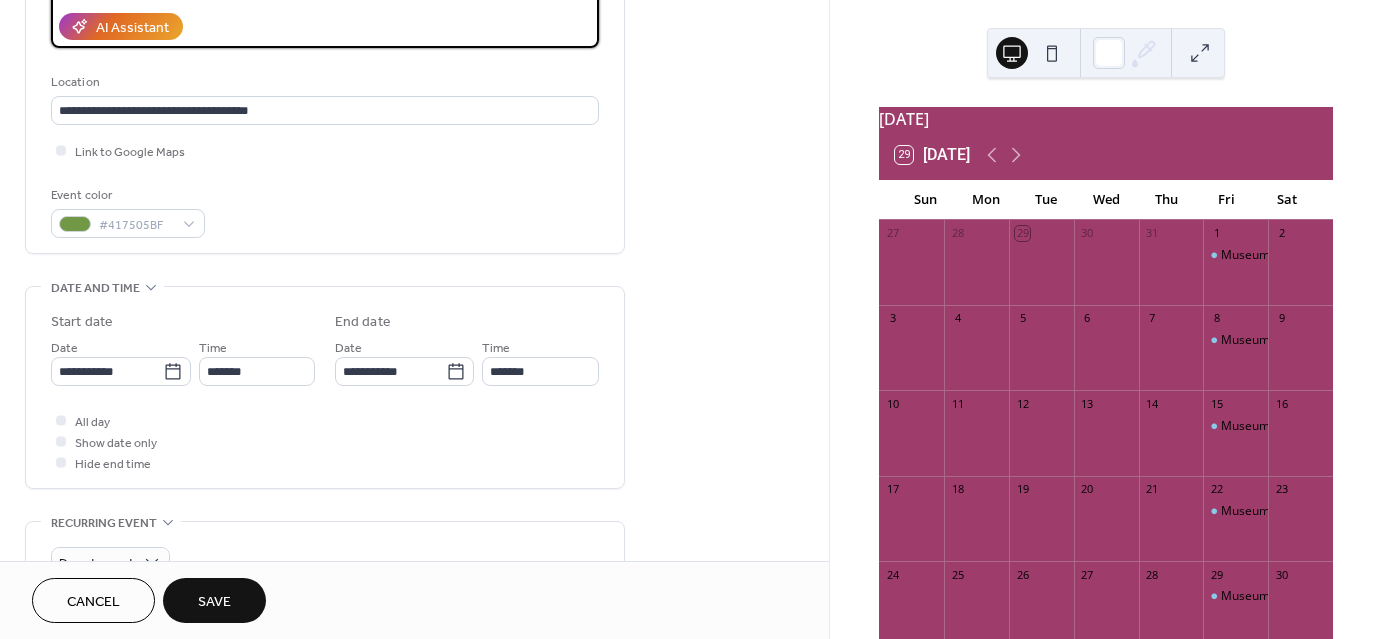 type on "**********" 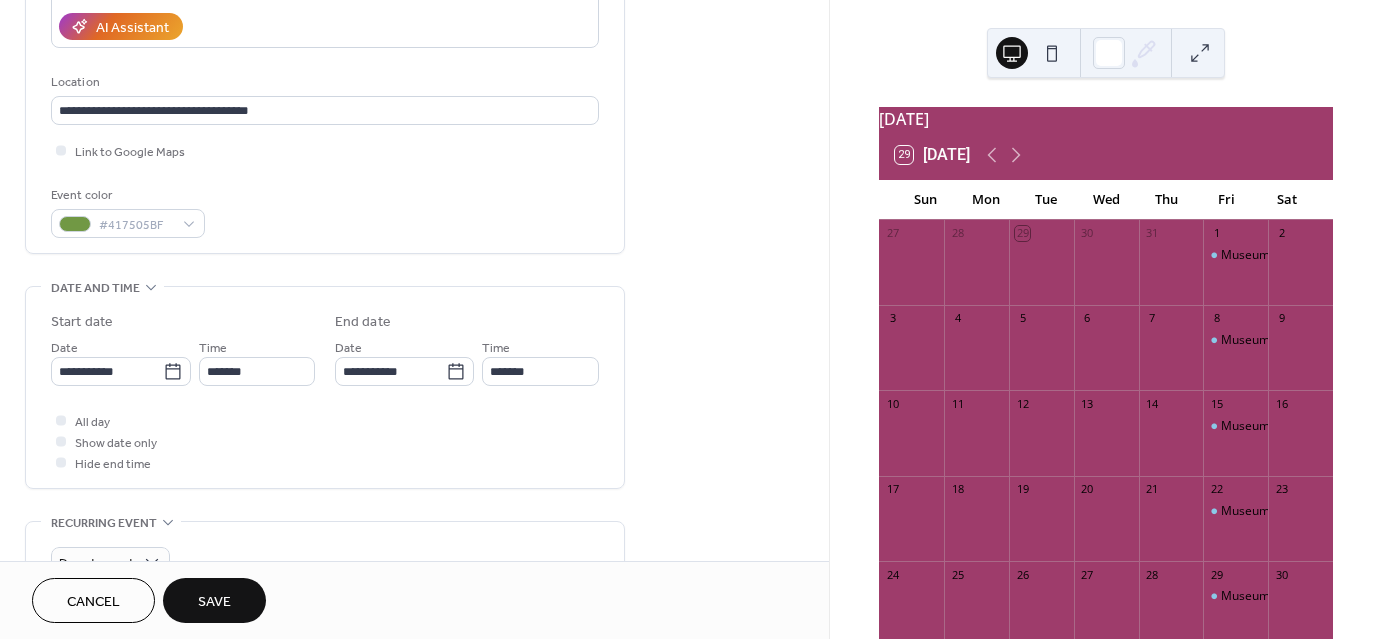 click on "Save" at bounding box center [214, 602] 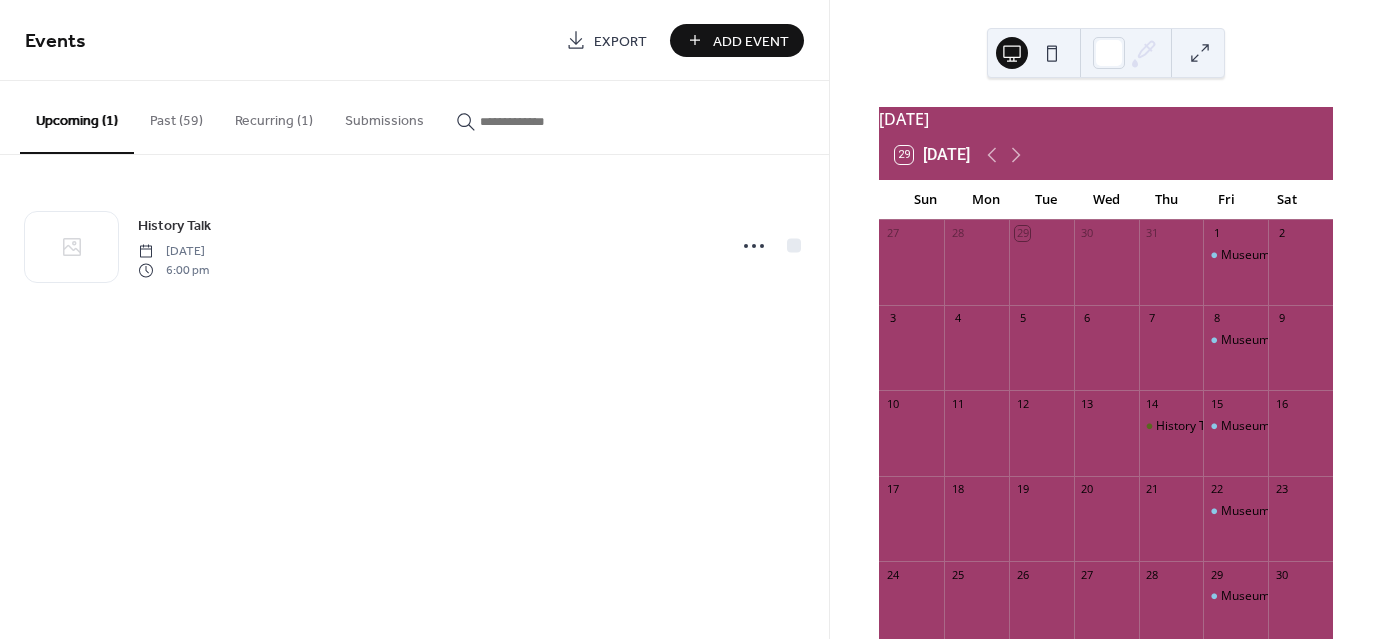 click on "Add Event" at bounding box center [751, 41] 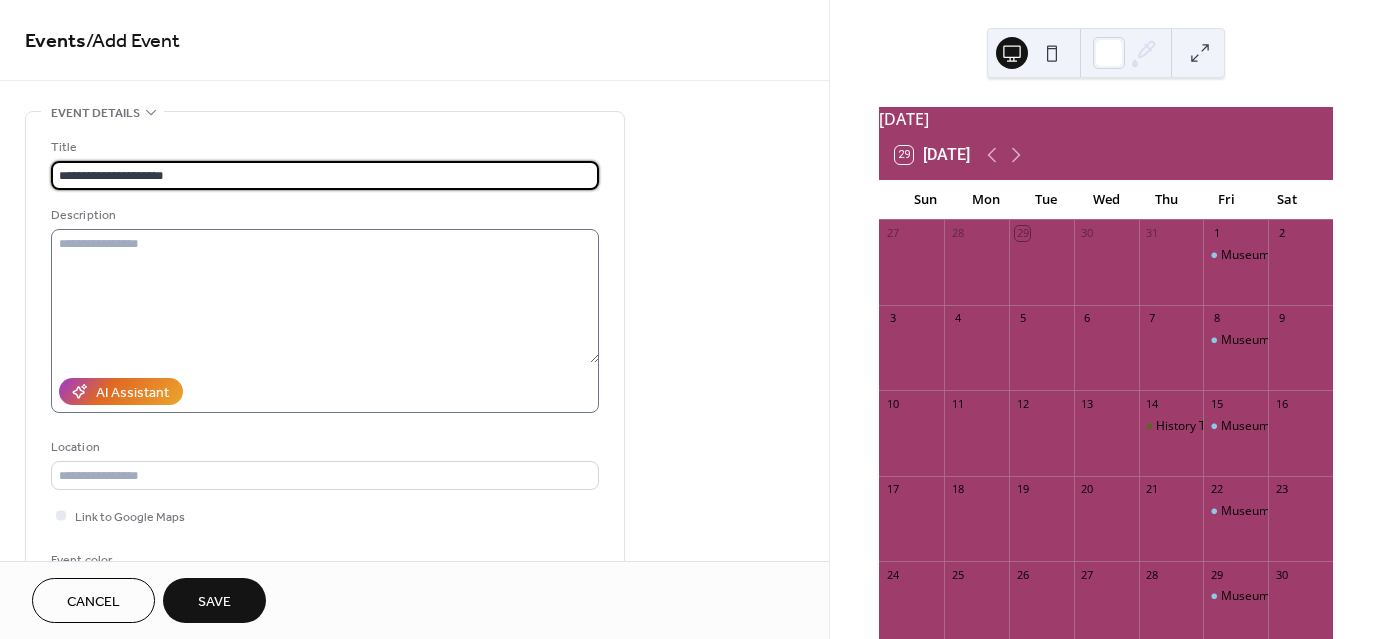 type on "**********" 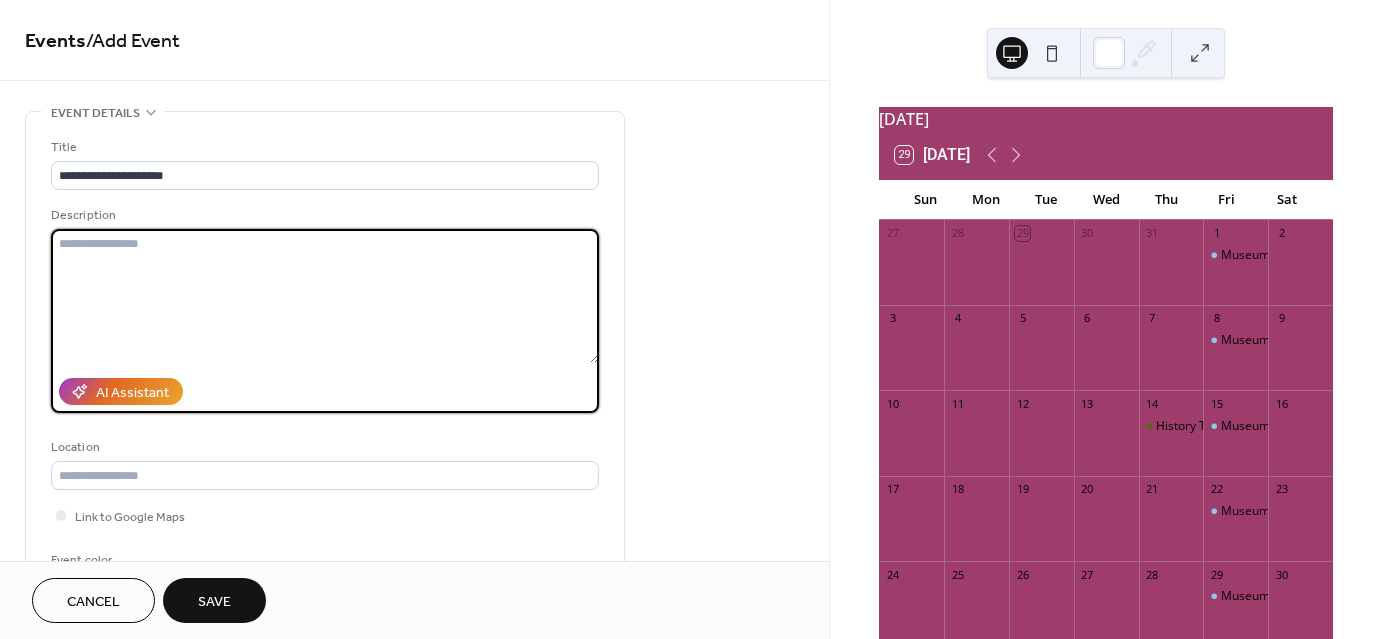 click at bounding box center (325, 296) 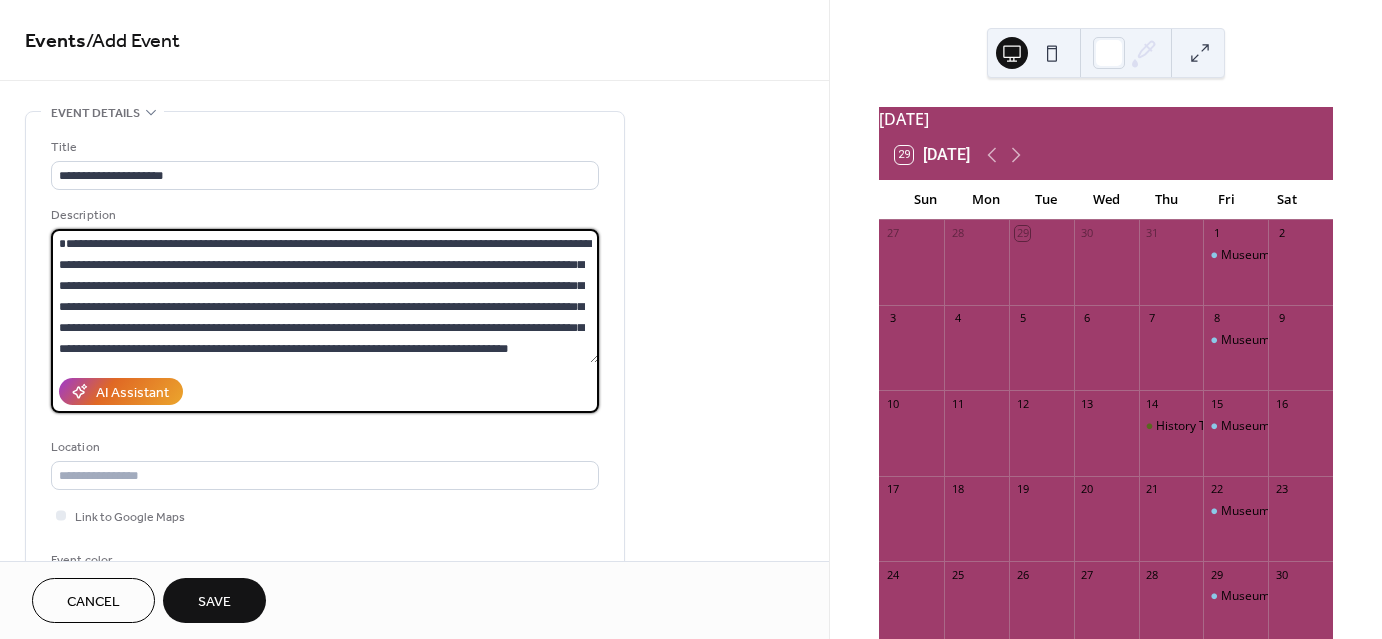 scroll, scrollTop: 0, scrollLeft: 0, axis: both 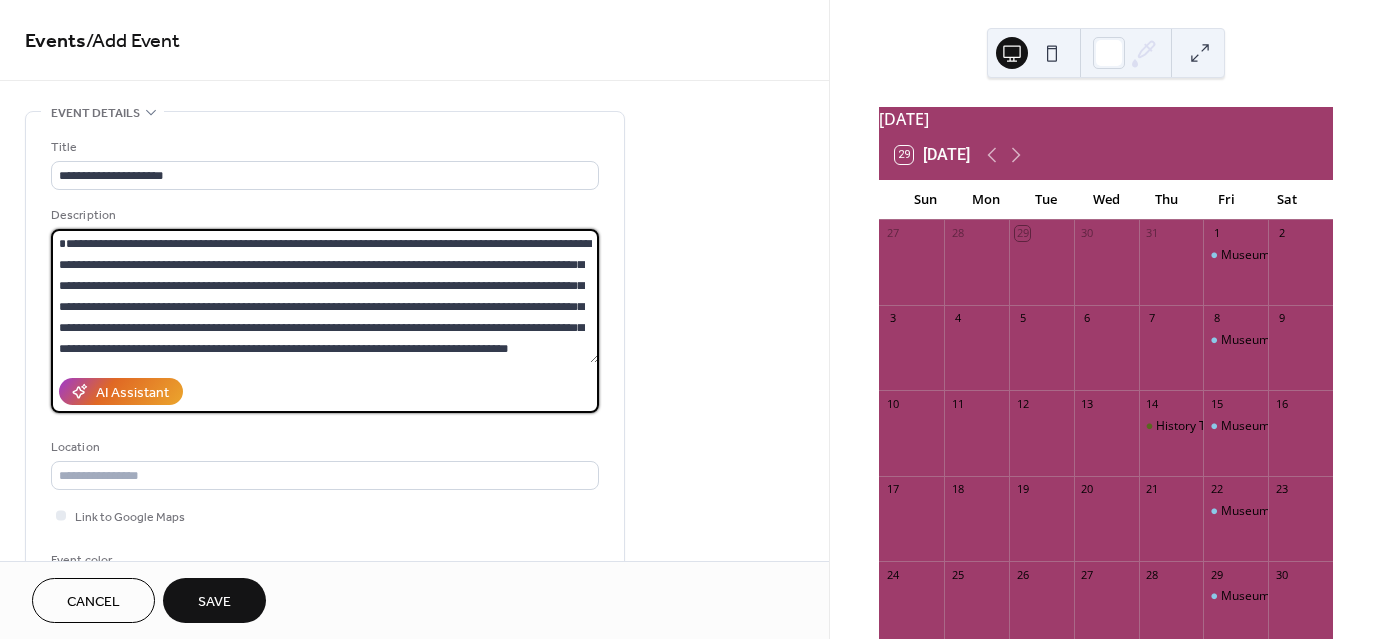 click on "**********" at bounding box center (325, 296) 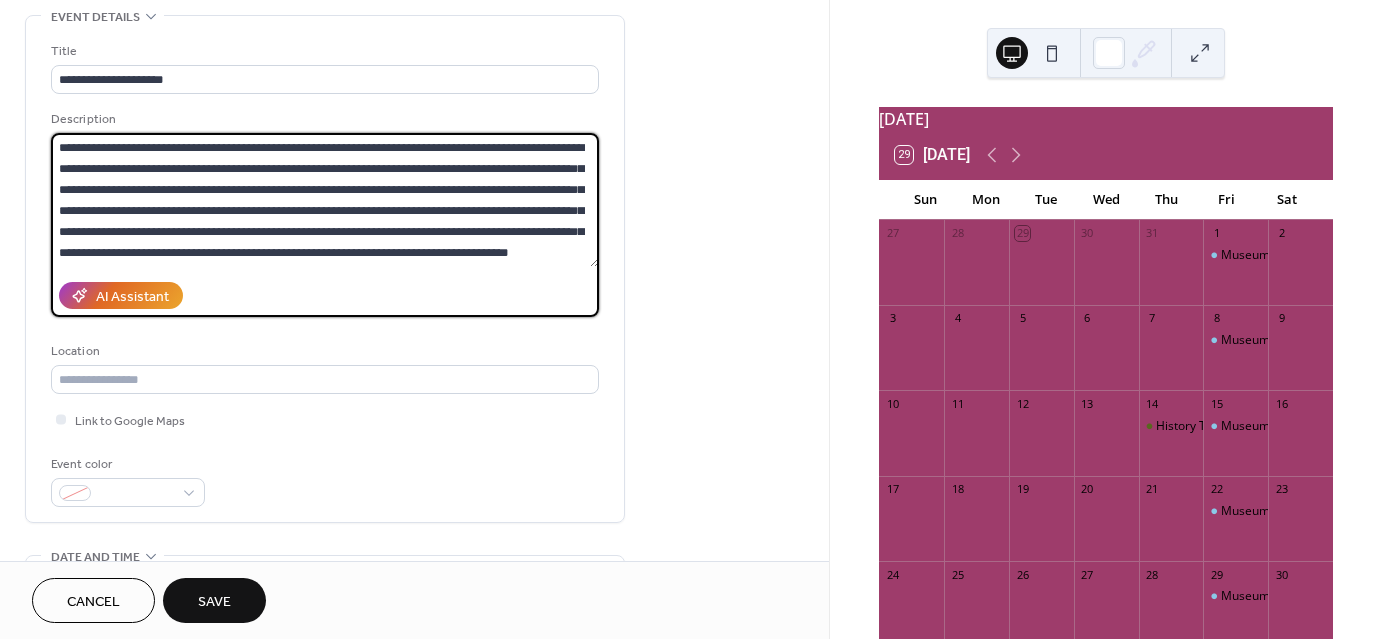 scroll, scrollTop: 100, scrollLeft: 0, axis: vertical 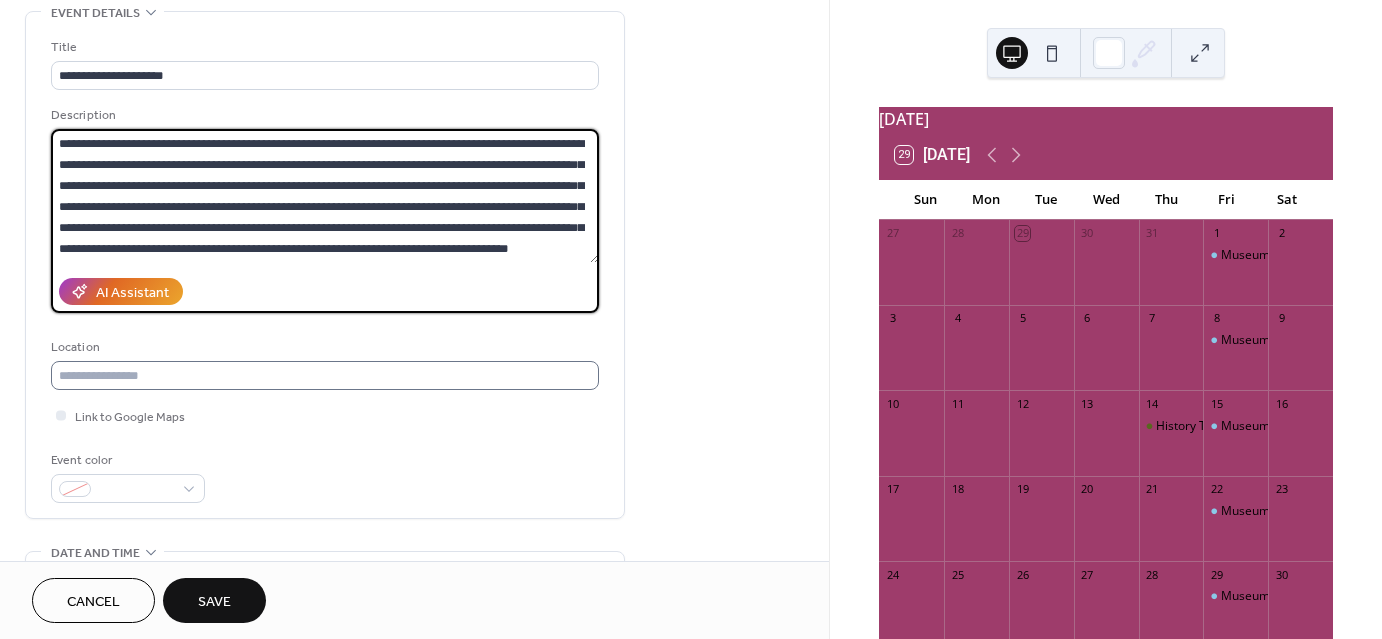 type on "**********" 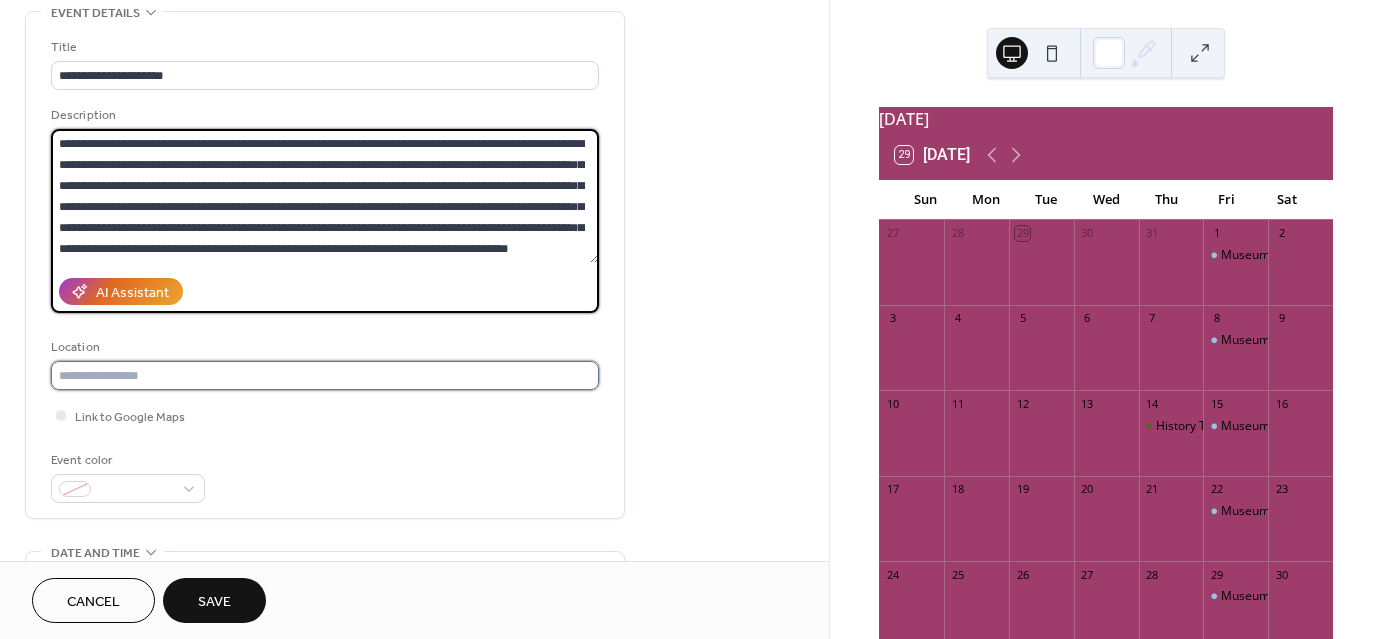 click at bounding box center (325, 375) 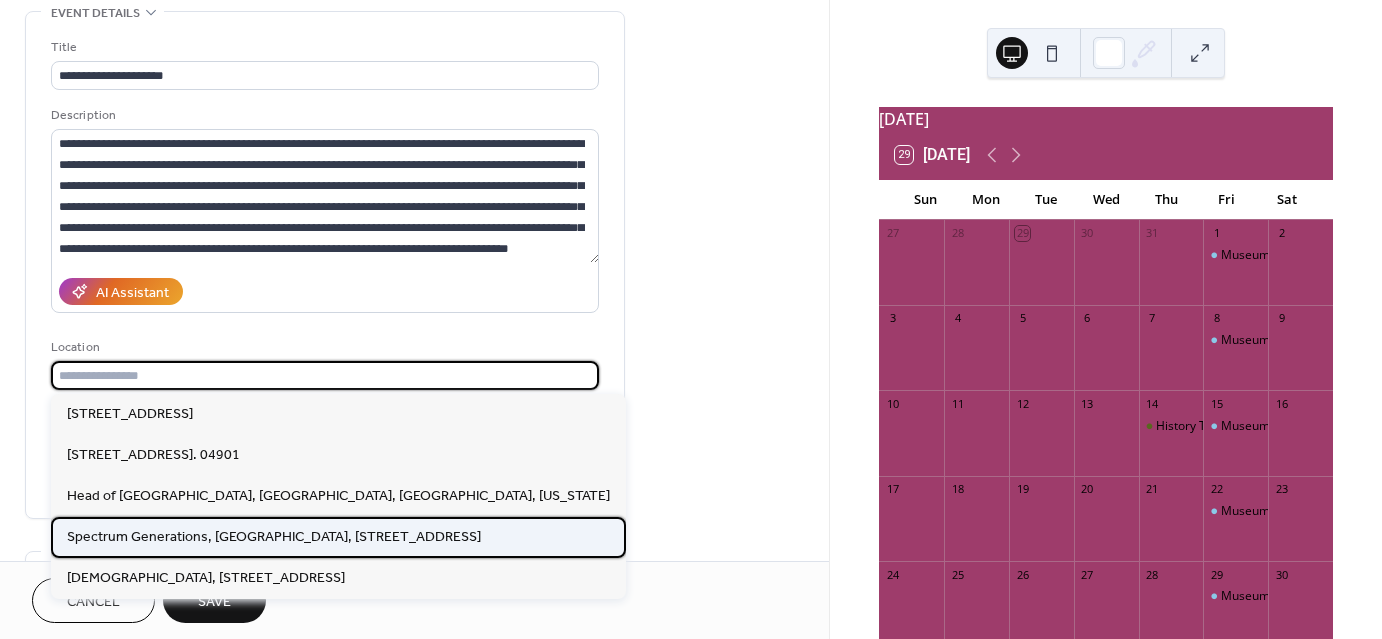 click on "Spectrum Generations, [GEOGRAPHIC_DATA], [STREET_ADDRESS]" at bounding box center (274, 536) 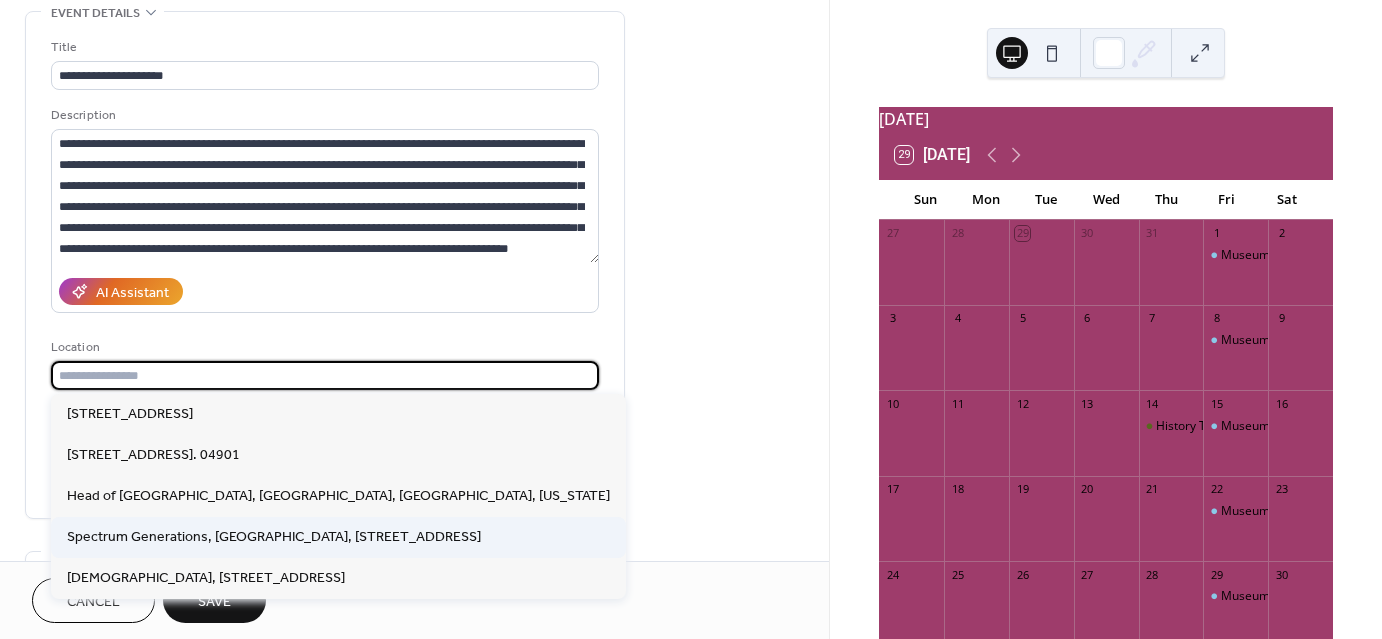 type on "**********" 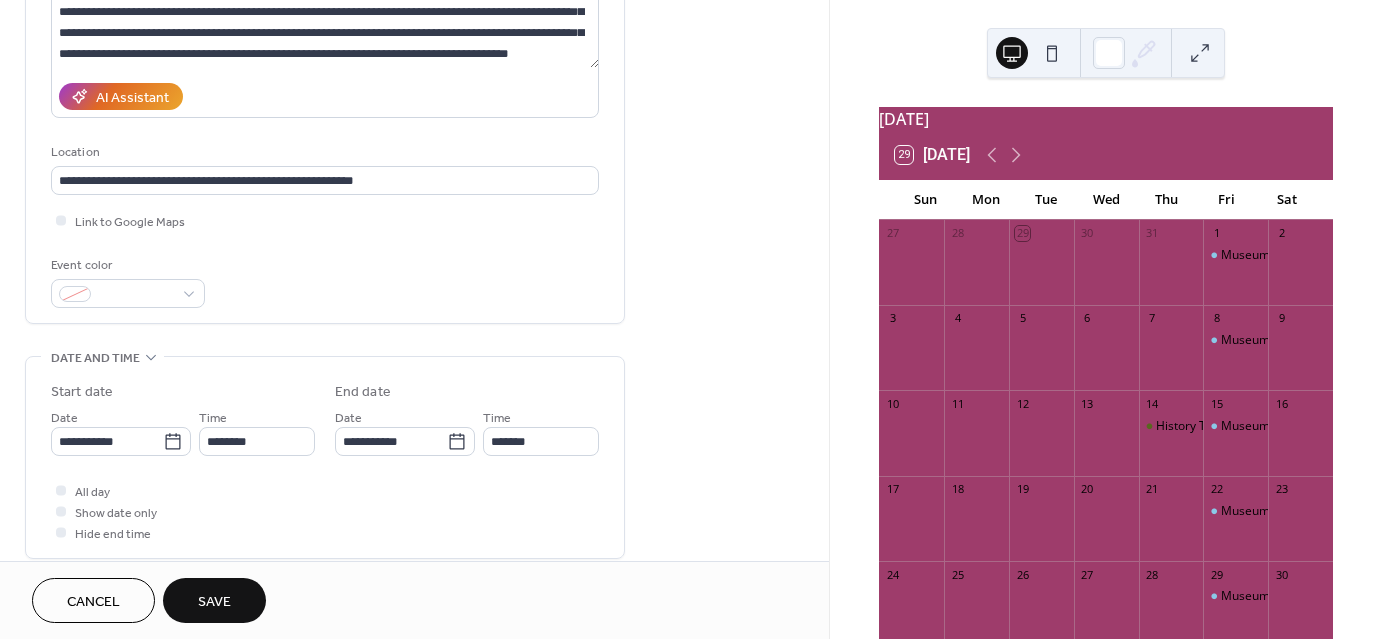 scroll, scrollTop: 300, scrollLeft: 0, axis: vertical 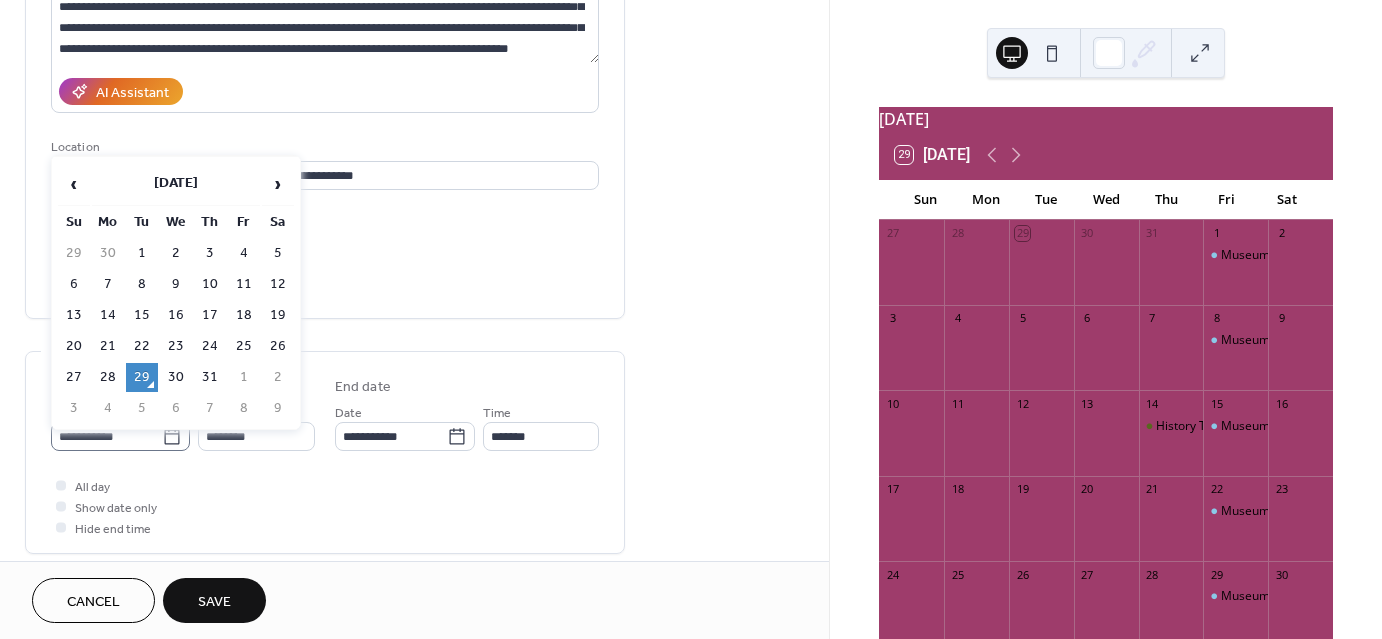 click 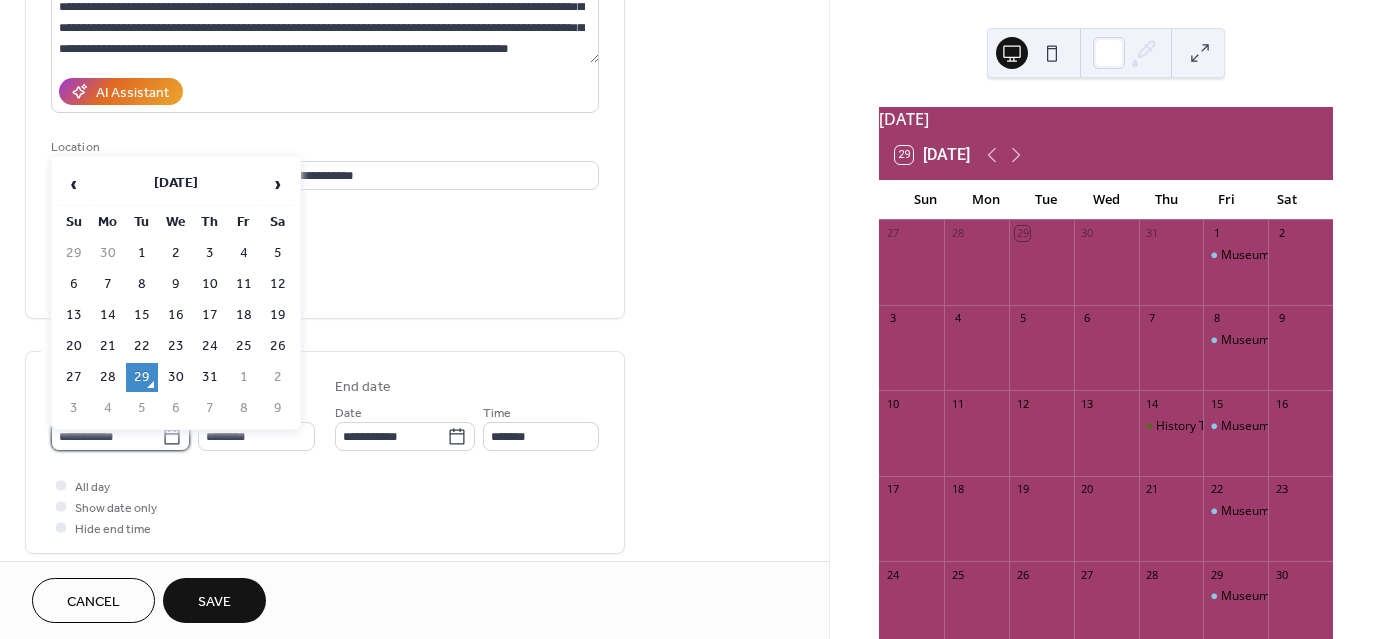 click on "**********" at bounding box center [106, 436] 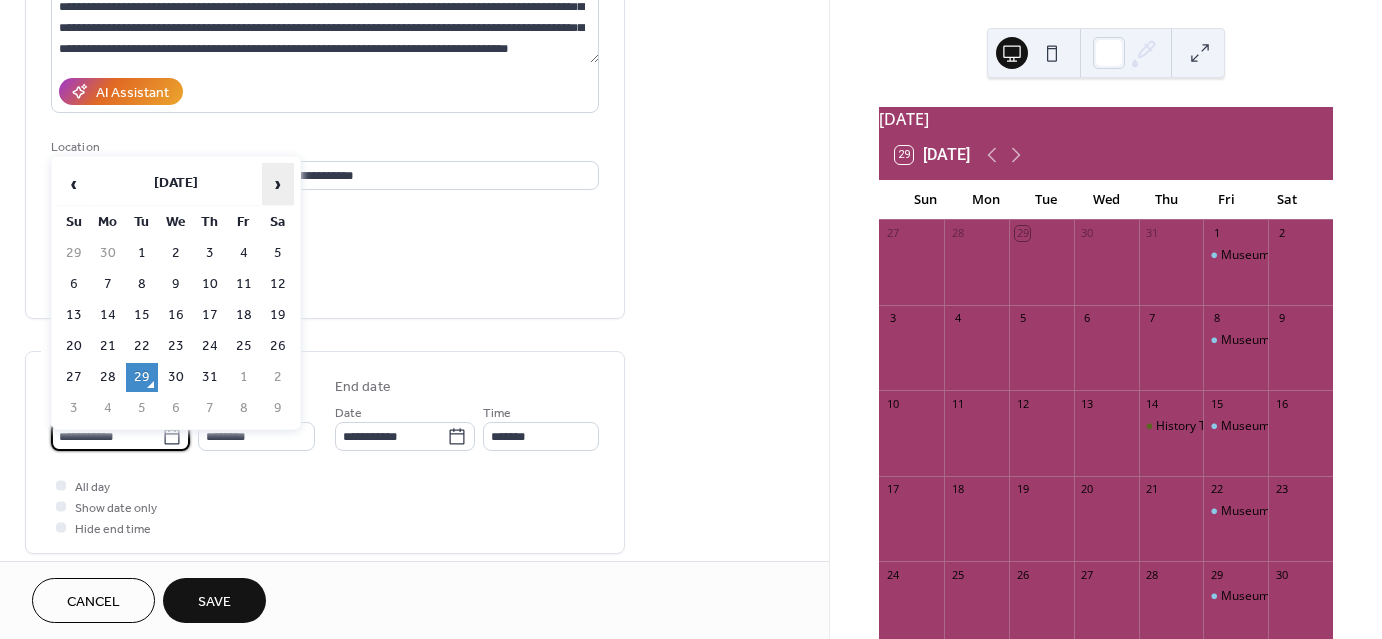 click on "›" at bounding box center [278, 184] 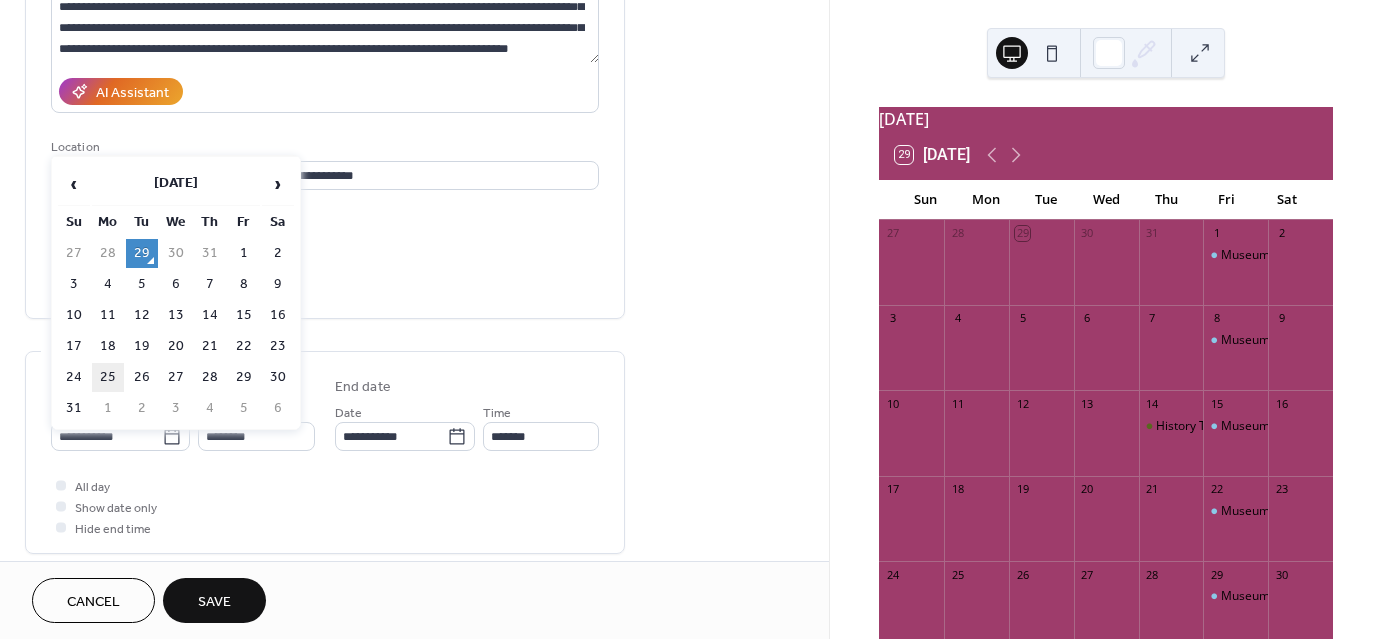 click on "25" at bounding box center [108, 377] 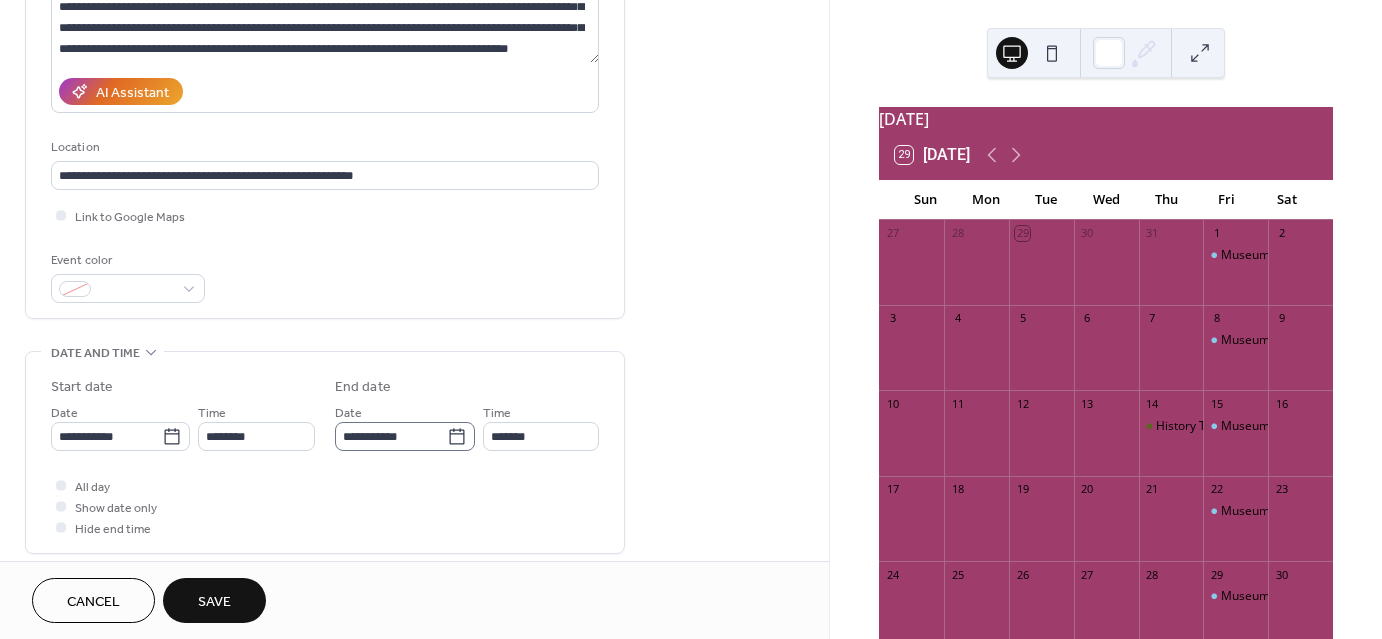 scroll, scrollTop: 1, scrollLeft: 0, axis: vertical 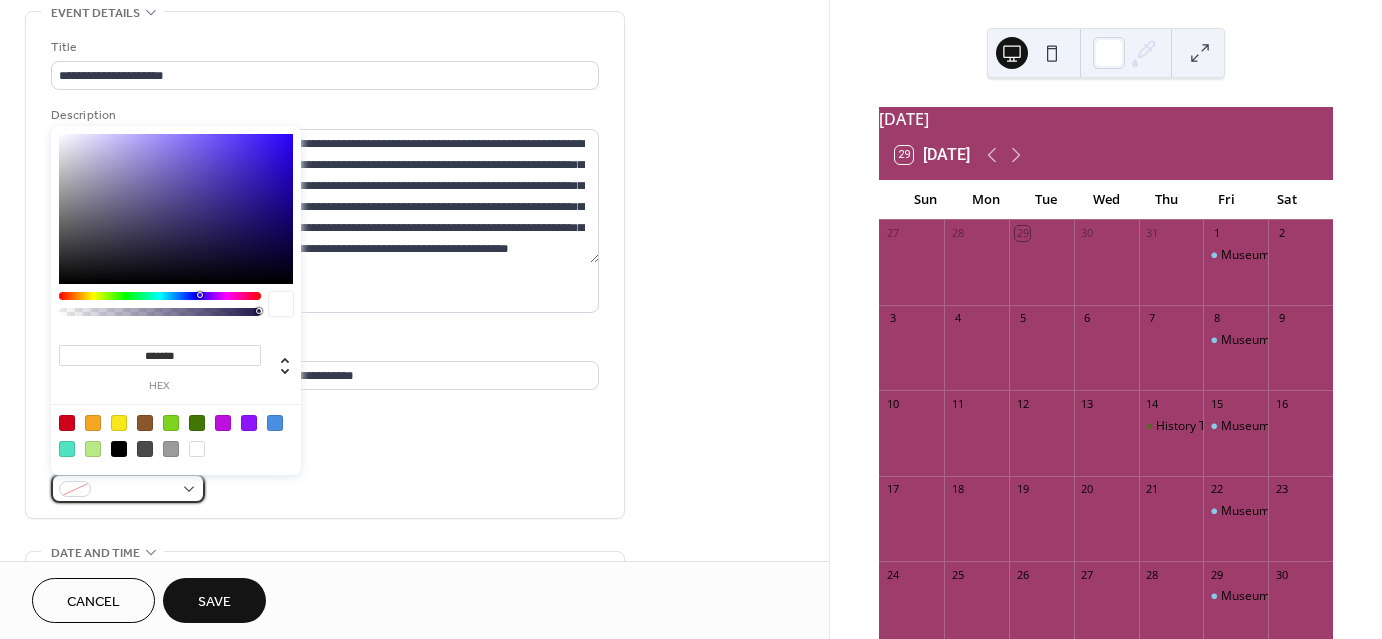 click at bounding box center (128, 488) 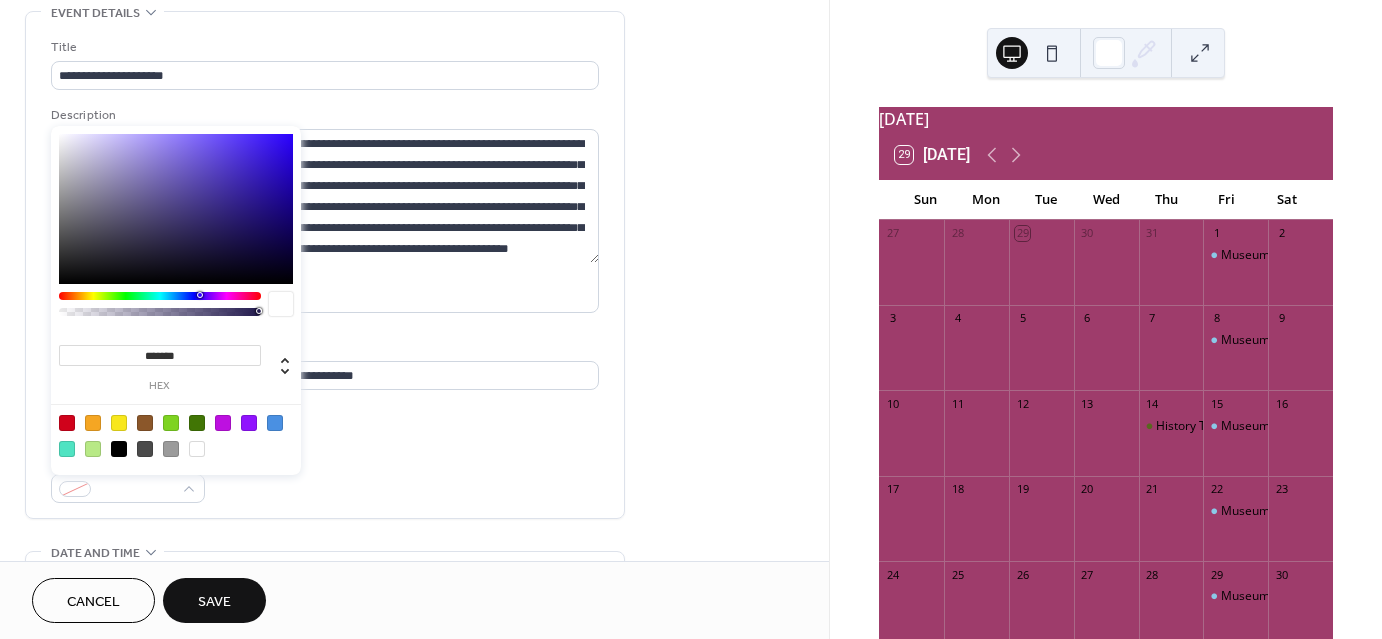 click at bounding box center [249, 423] 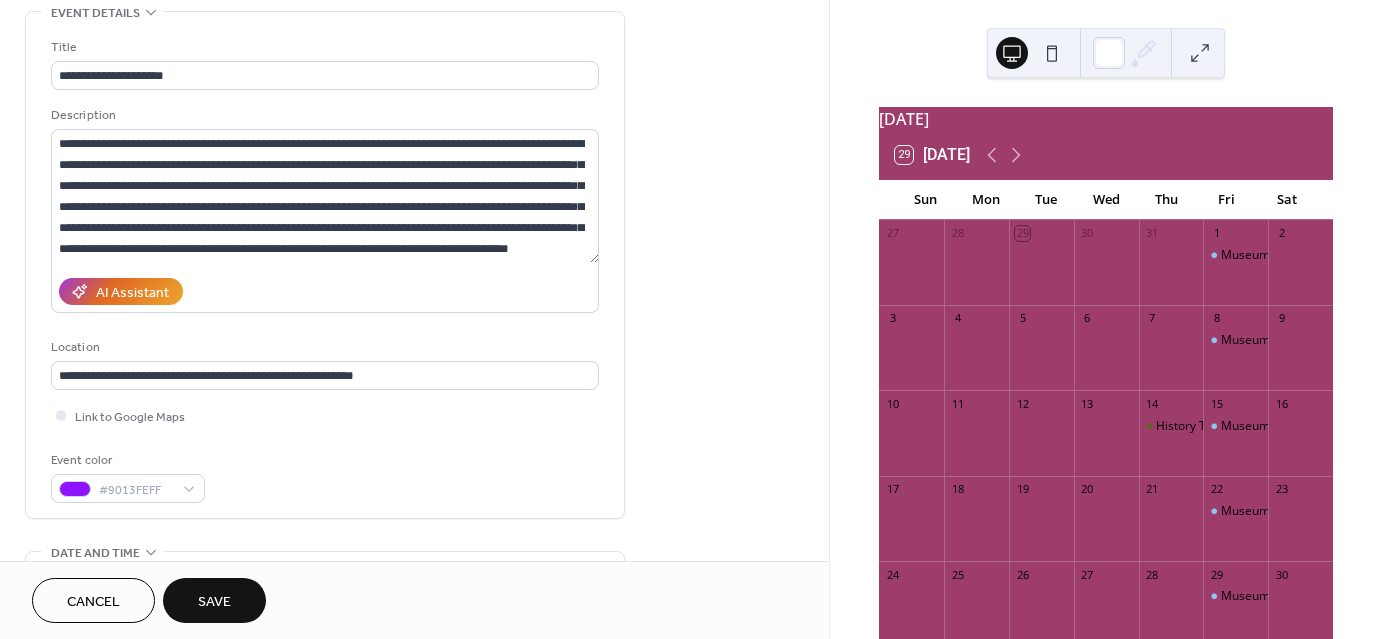click on "Event color #9013FEFF" at bounding box center (325, 476) 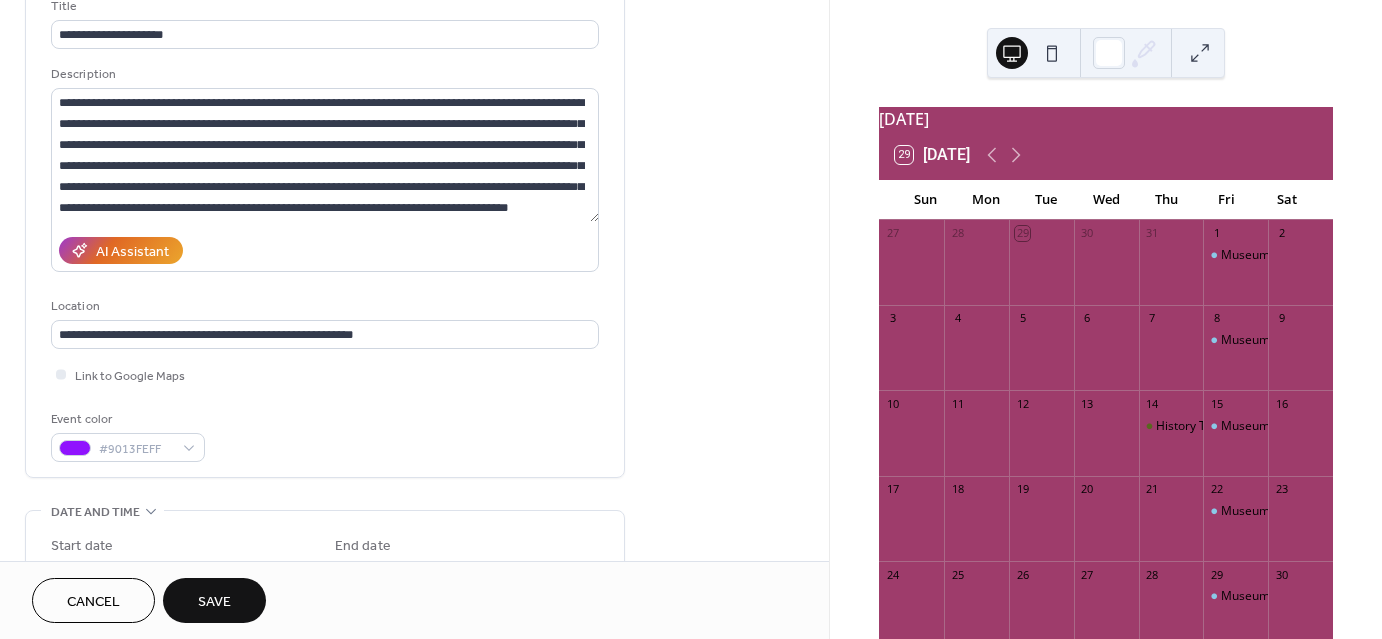 scroll, scrollTop: 100, scrollLeft: 0, axis: vertical 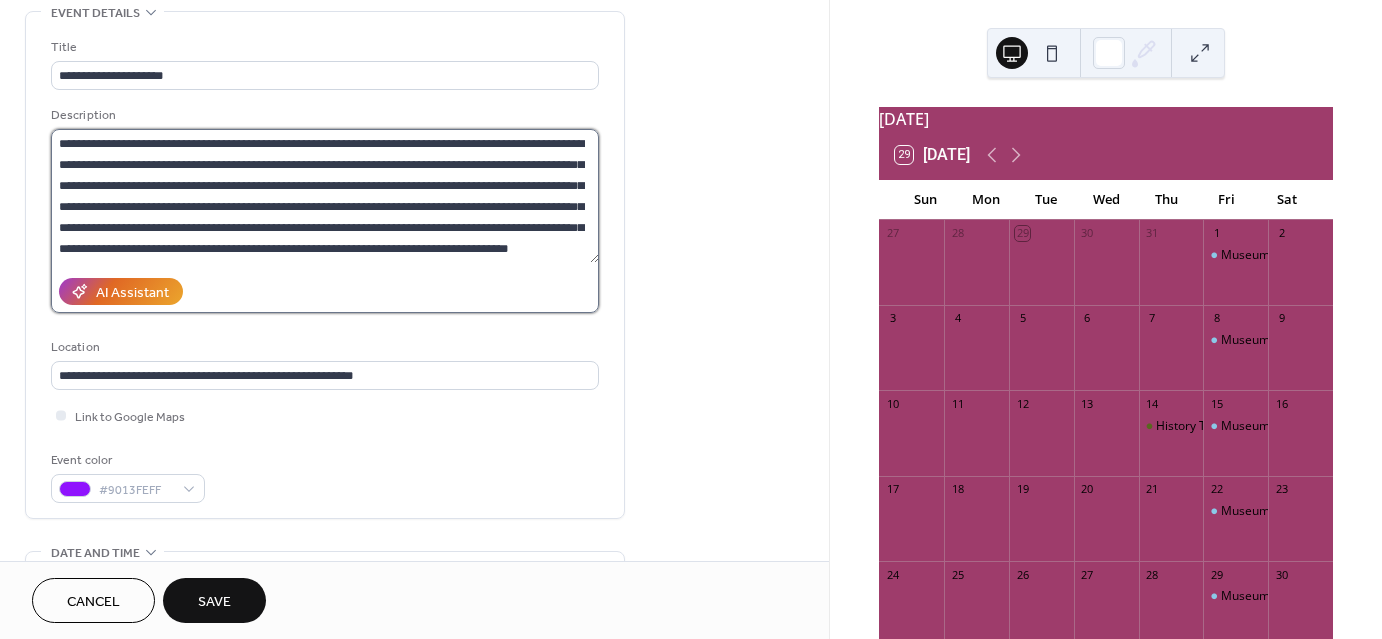 click on "**********" at bounding box center (325, 196) 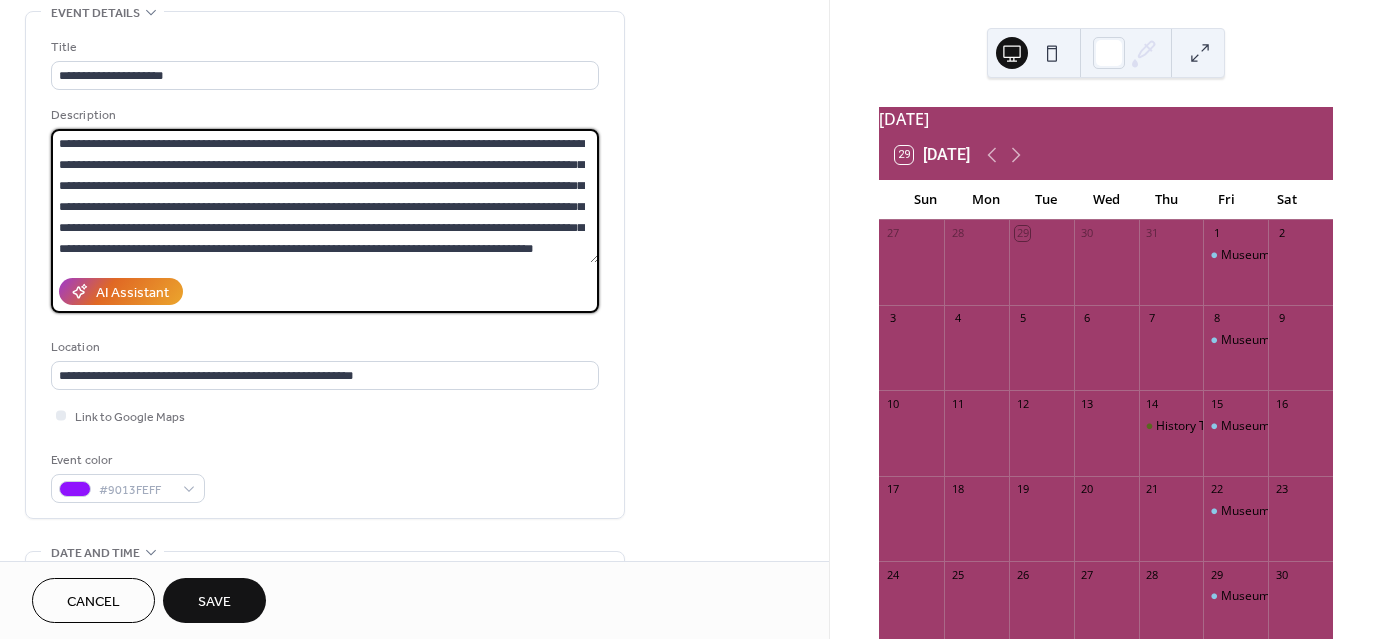 click on "**********" at bounding box center (325, 196) 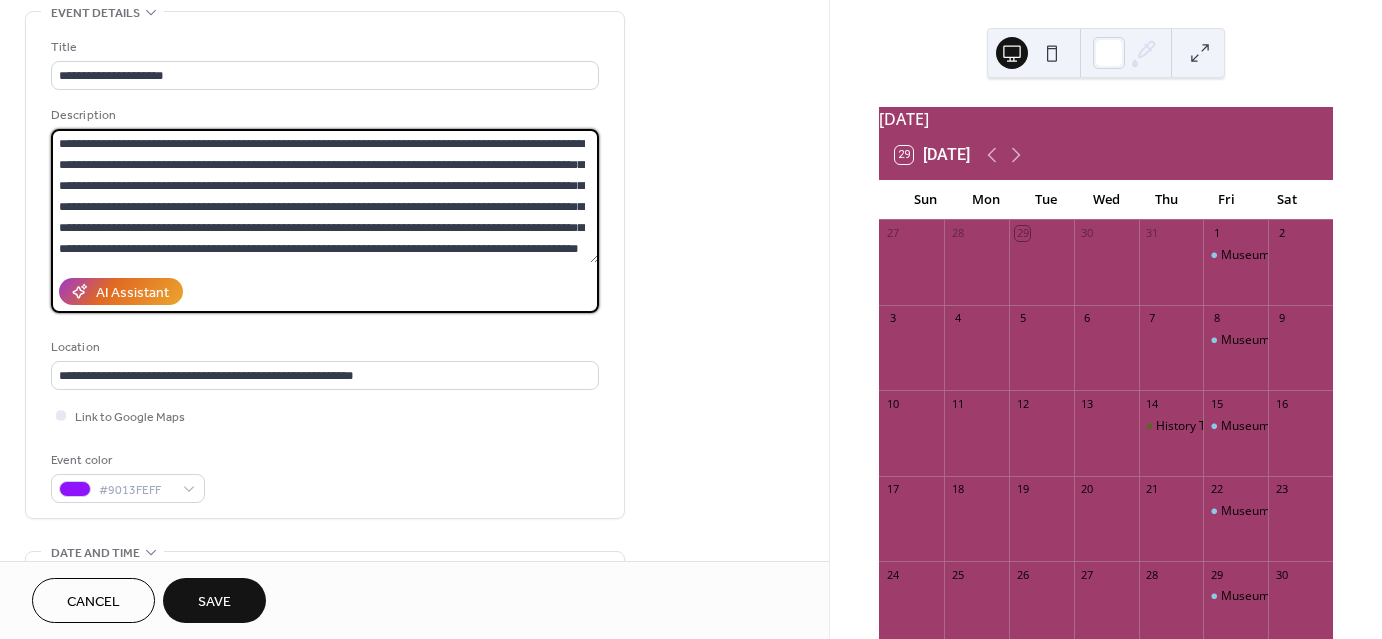 type on "**********" 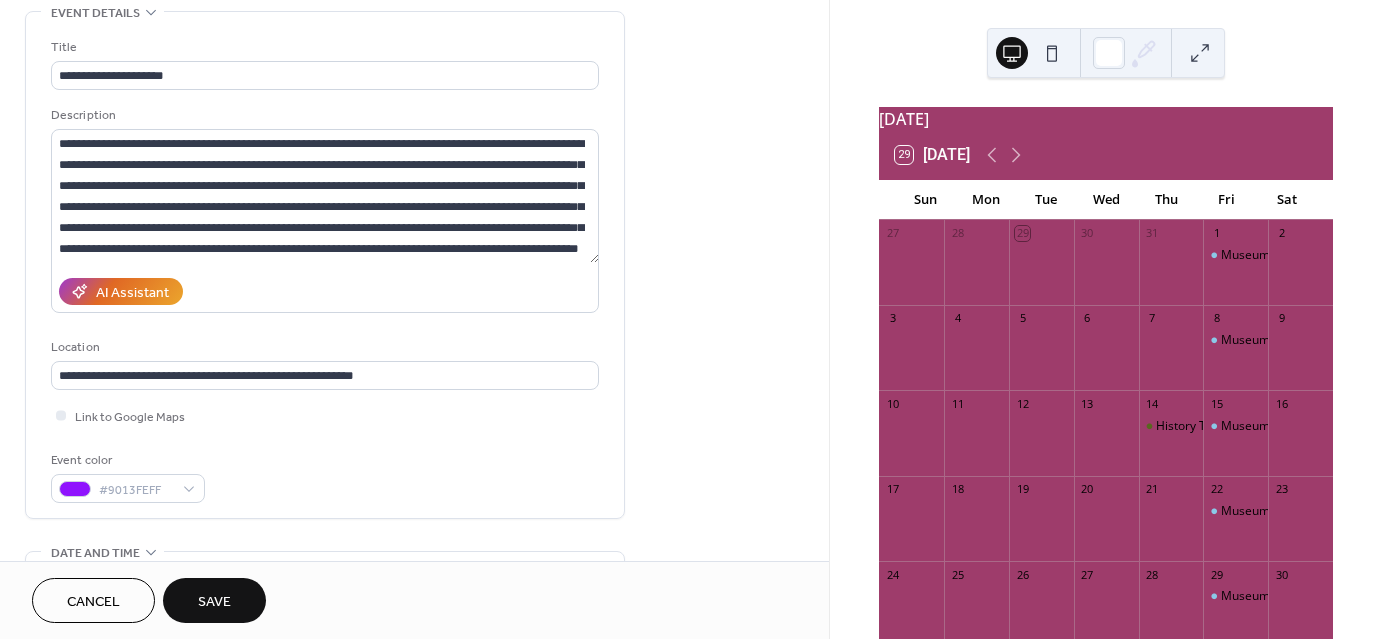 click on "Save" at bounding box center (214, 602) 